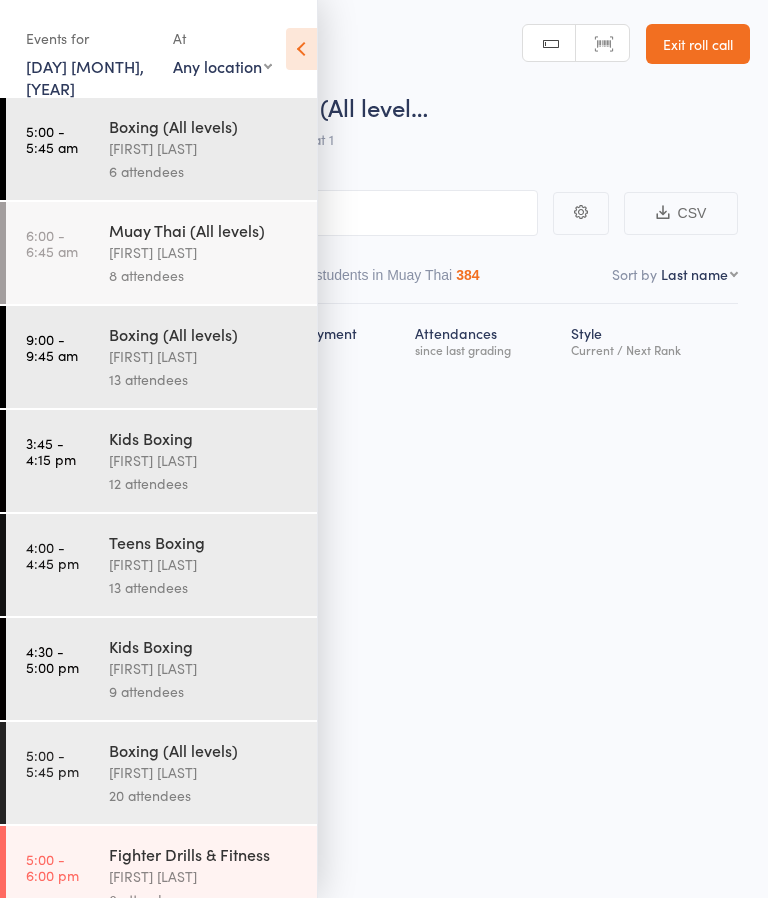 scroll, scrollTop: 0, scrollLeft: 0, axis: both 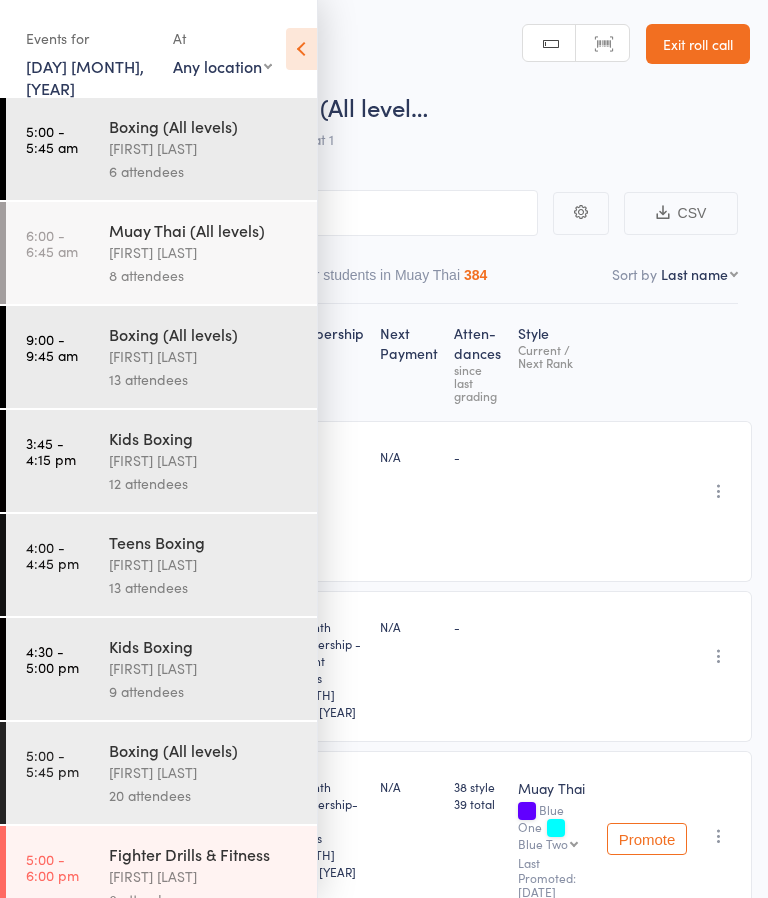 click on "Exit roll call" at bounding box center (698, 44) 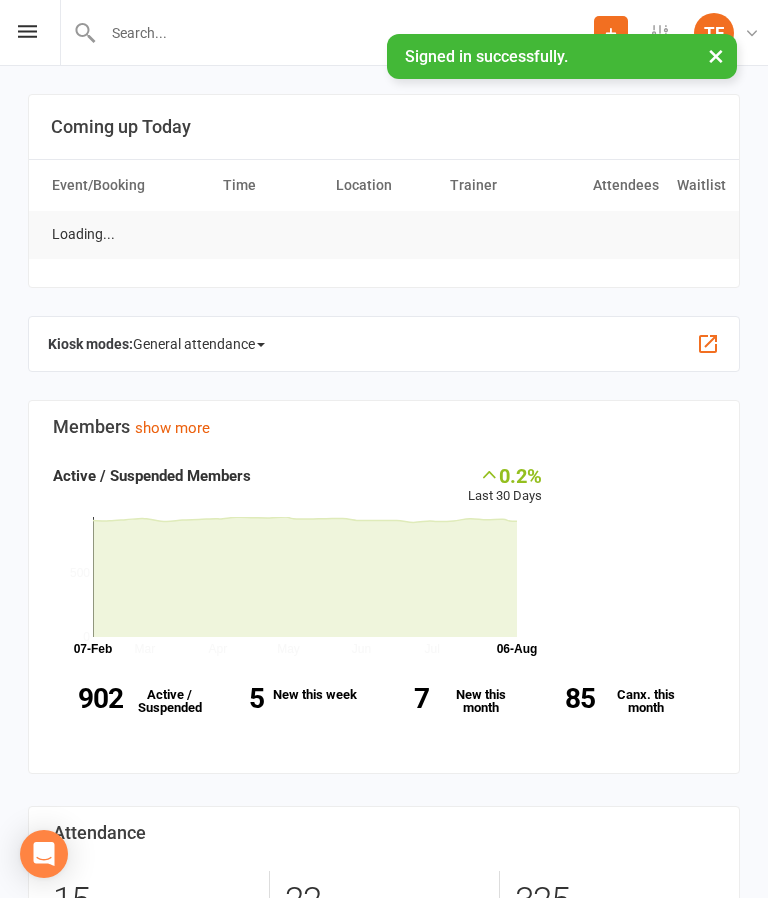scroll, scrollTop: 0, scrollLeft: 0, axis: both 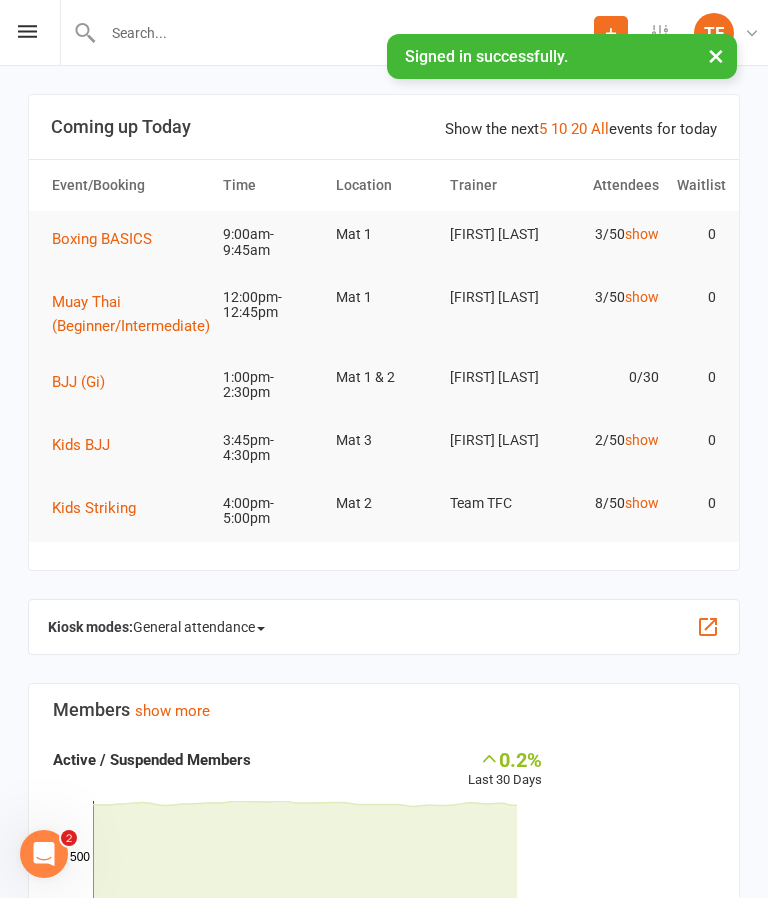 click at bounding box center [27, 31] 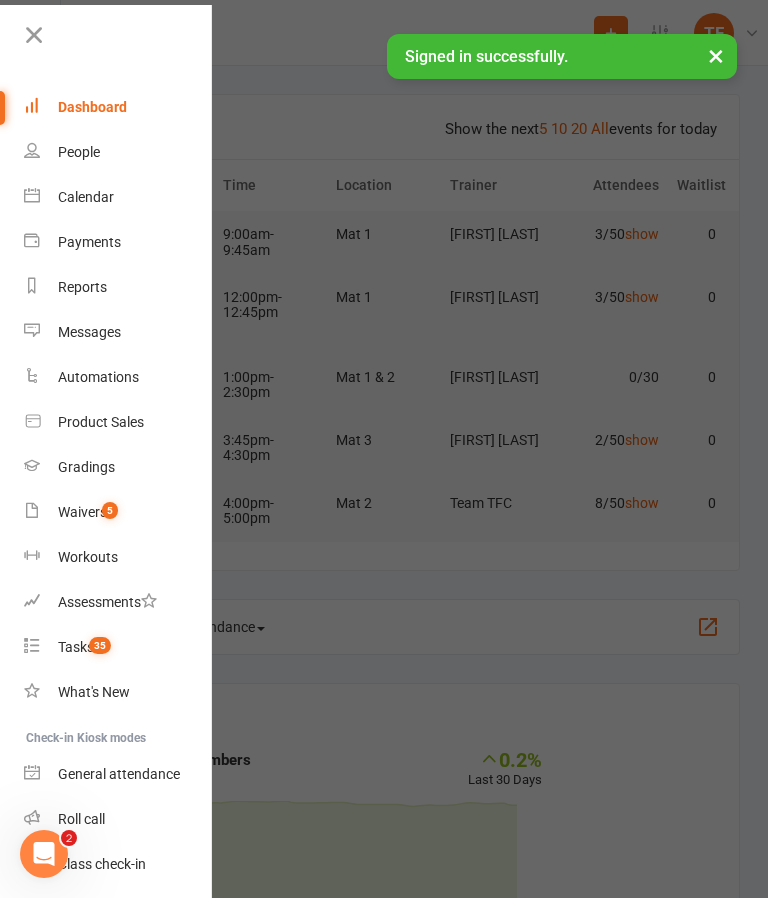 click on "People" at bounding box center (118, 152) 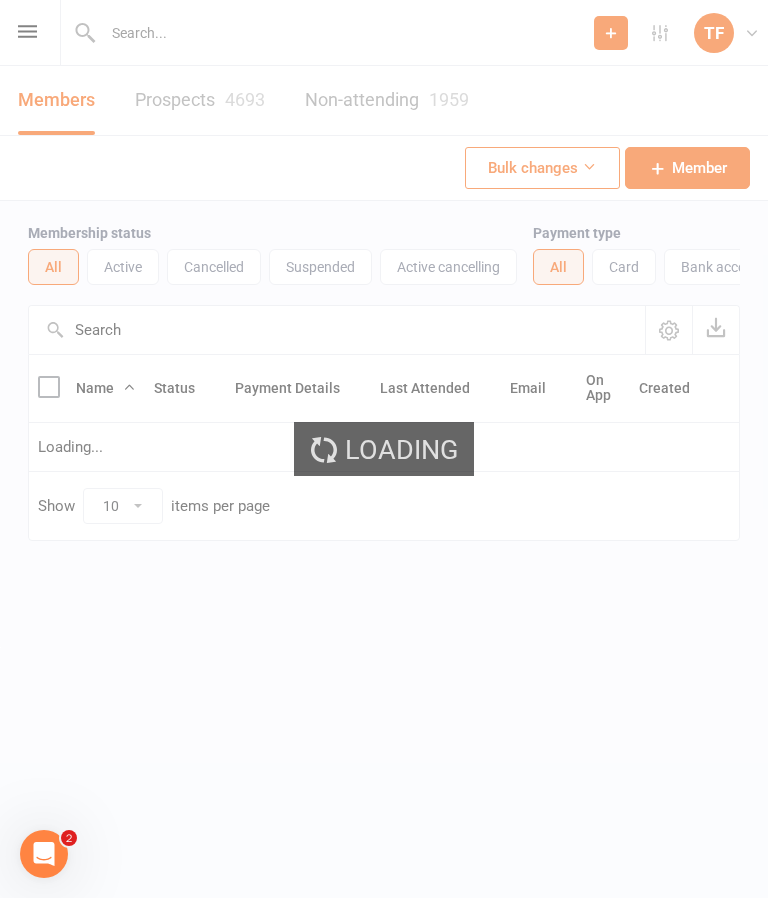 click at bounding box center (345, 33) 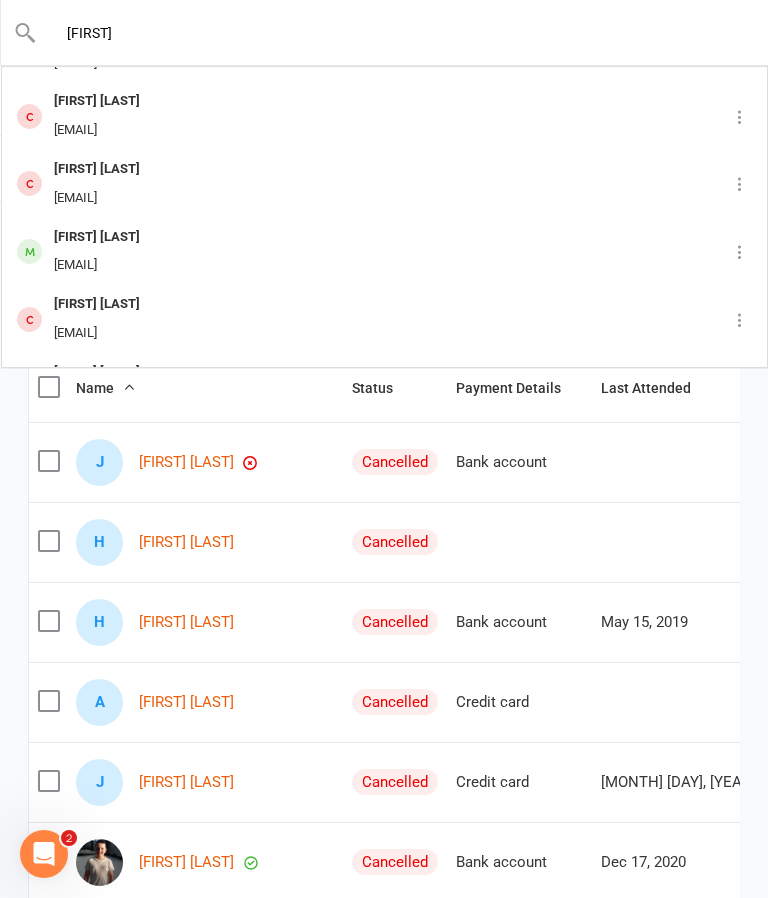 scroll, scrollTop: 479, scrollLeft: 0, axis: vertical 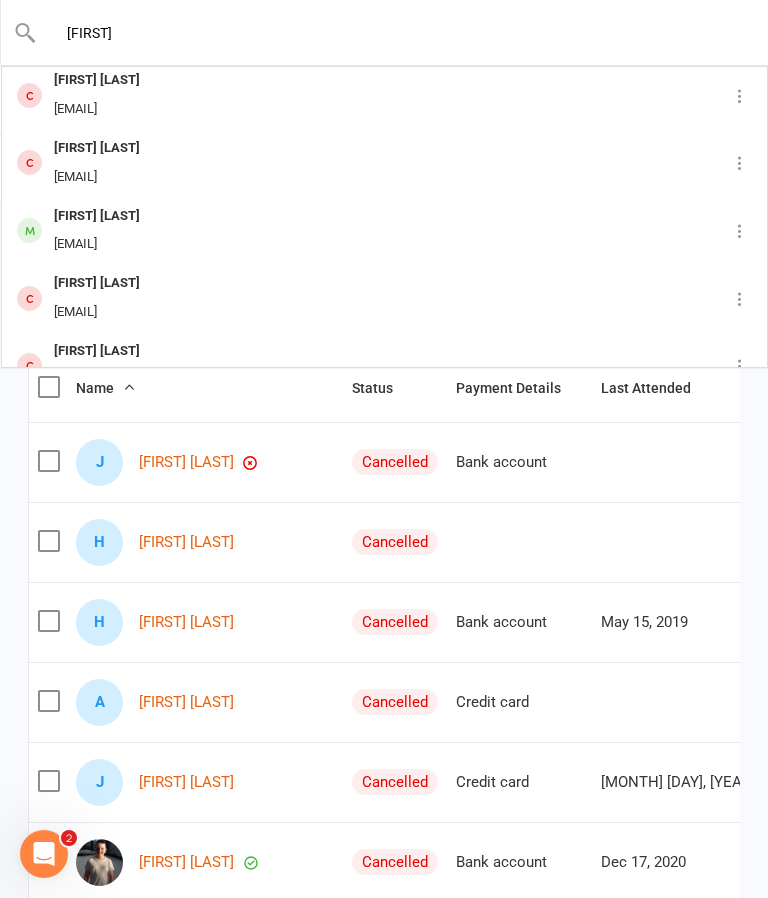 type on "[FIRST]" 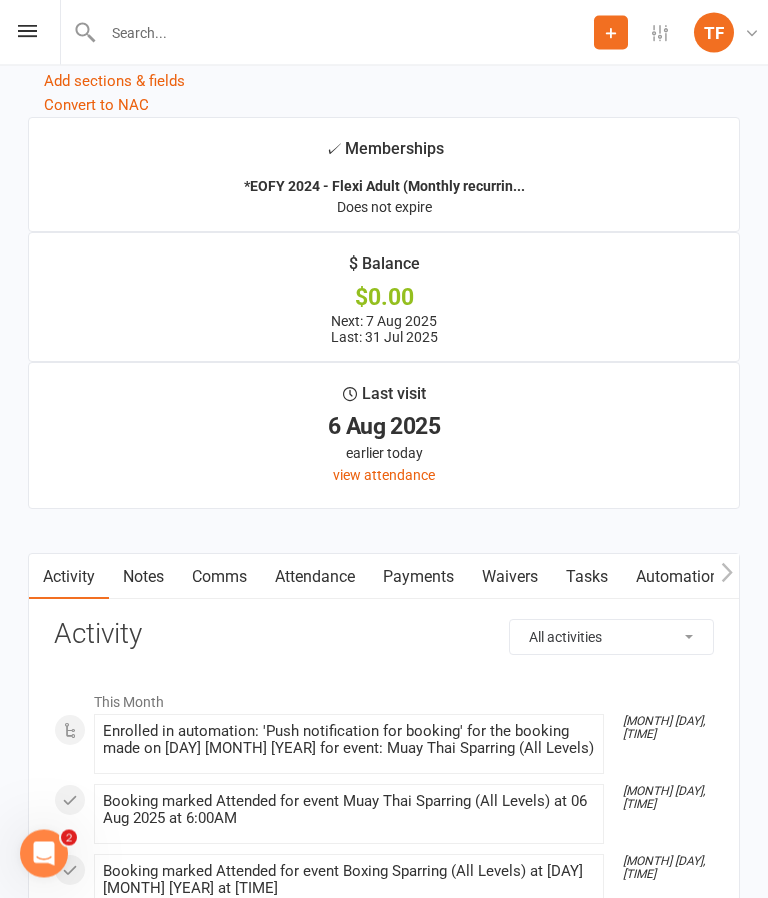 scroll, scrollTop: 2588, scrollLeft: 0, axis: vertical 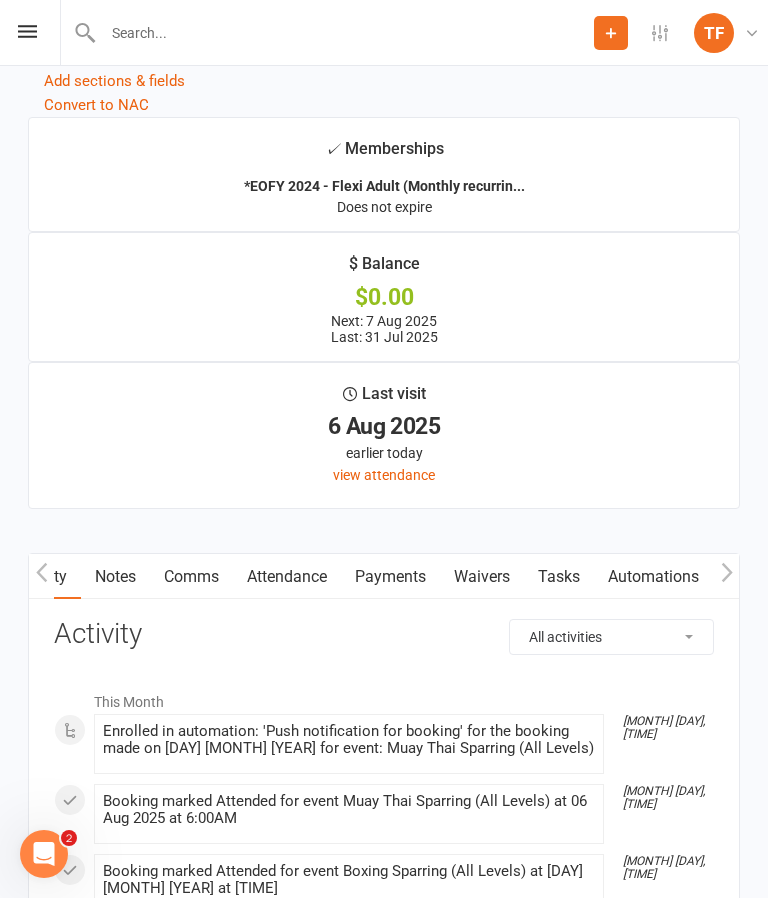 click on "Waivers" at bounding box center [482, 577] 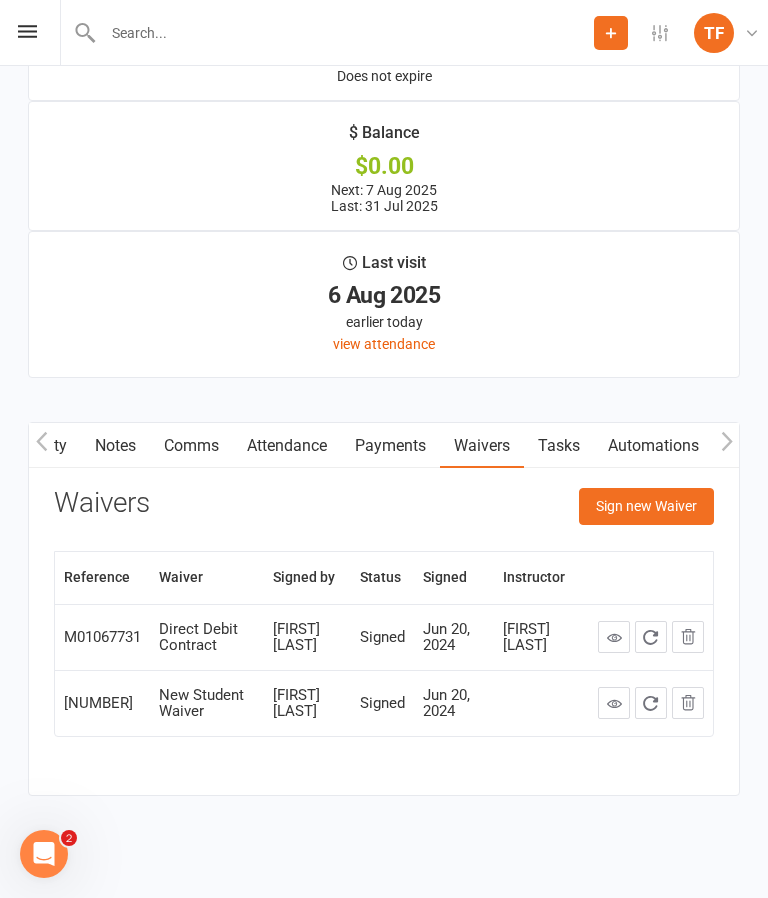 scroll, scrollTop: 2718, scrollLeft: 0, axis: vertical 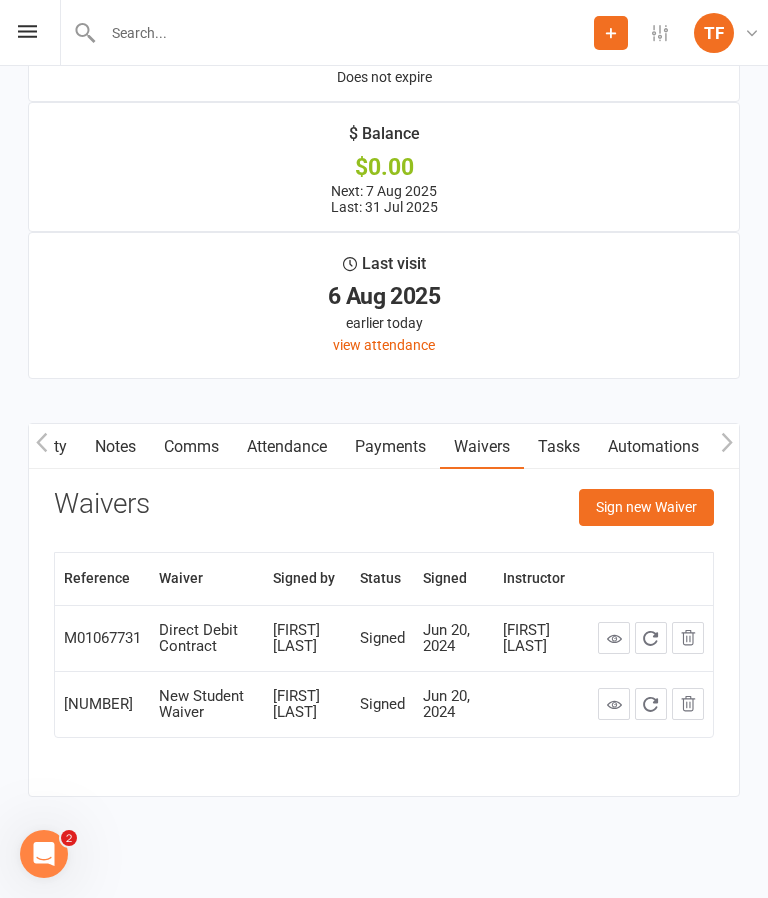 click on "Sign new Waiver" at bounding box center [646, 507] 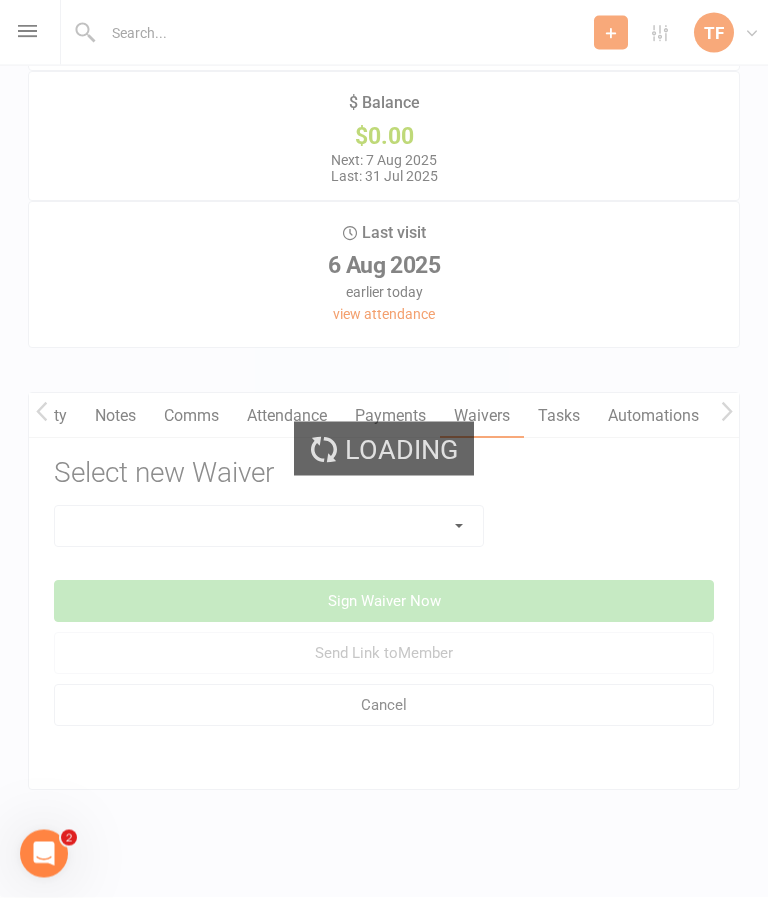 scroll, scrollTop: 2774, scrollLeft: 0, axis: vertical 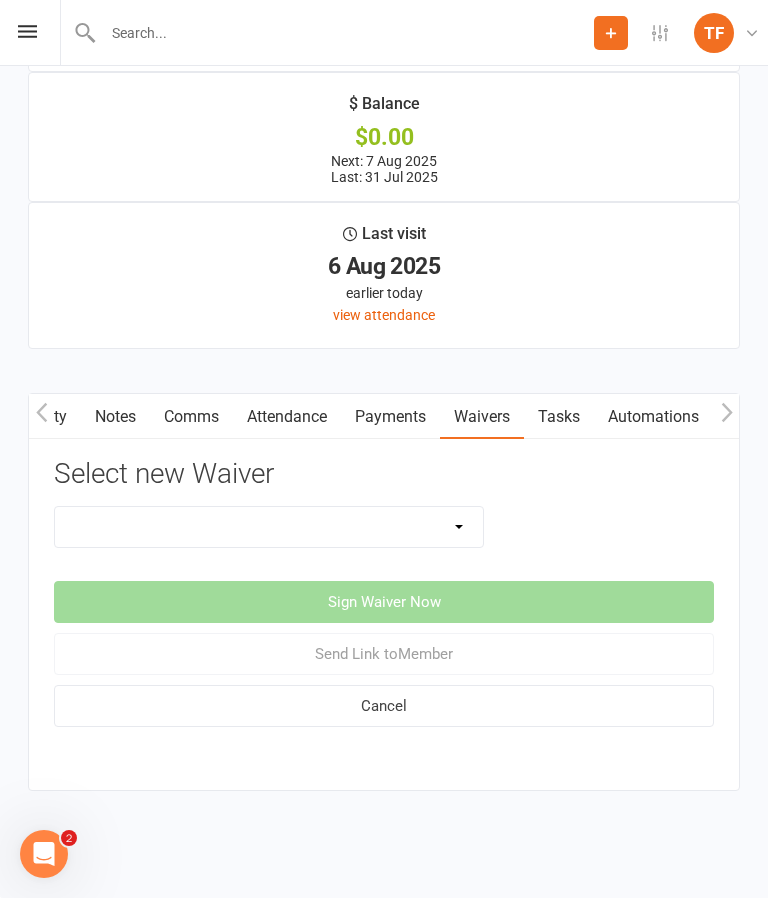 click on "Direct Debit Contract New Student Waiver Online - Adults - 12 Month DD Online - Adults - 6 Month DD Online - Adults - 6 Month UP FRONT Online - Adults - Flexi DD Online - Adults - Intro Pass Online - Student - 12 Month DD Online - Student - 6 Month DD Online - Student - 6 Month UP FRONT Online - Student - Flexi DD Online - Student - Intro Pass Online - Student - Limited Pass - 6 Month DD TFC Online Direct Debit Waiver Up front NO PAYMENT DETAILS Contract X-Pass Direct Debit Contract" at bounding box center [269, 527] 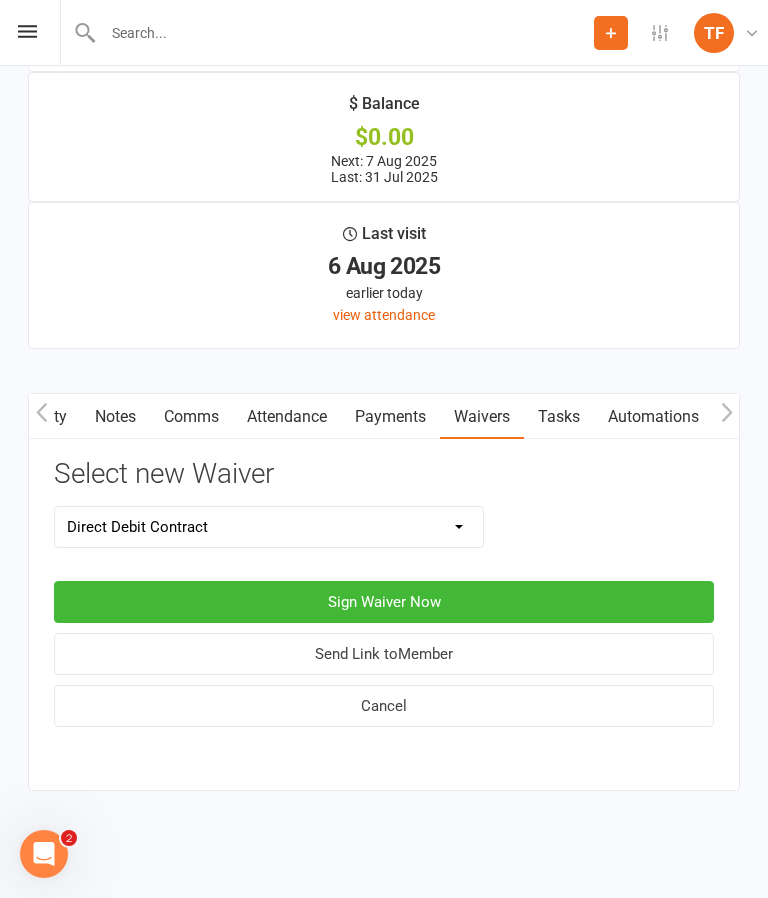 click on "Sign Waiver Now" at bounding box center [384, 602] 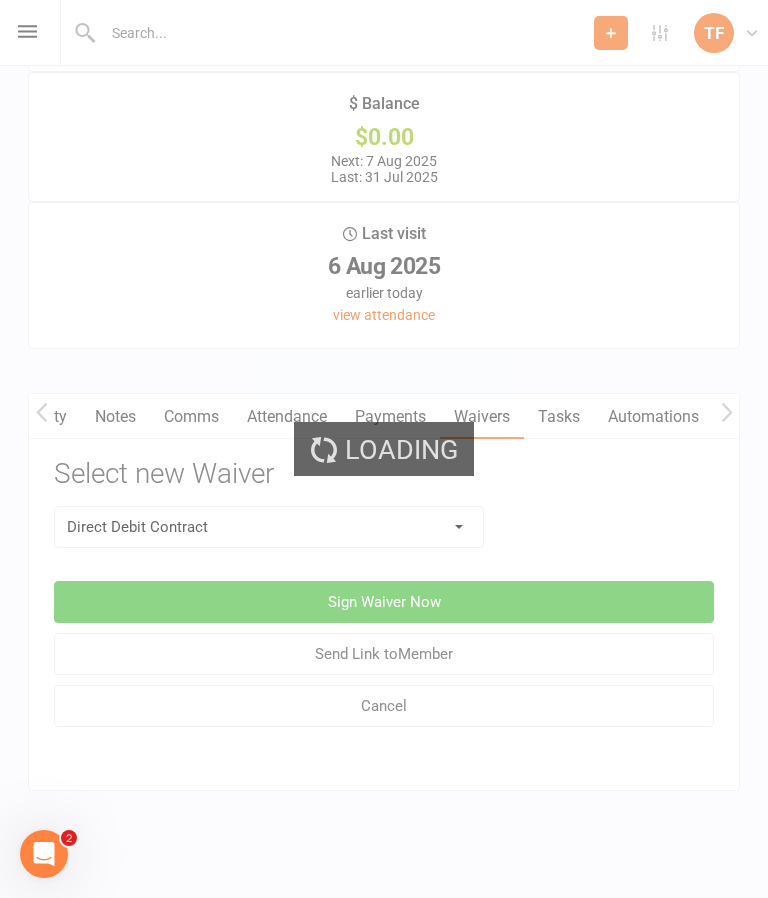 scroll, scrollTop: 0, scrollLeft: 0, axis: both 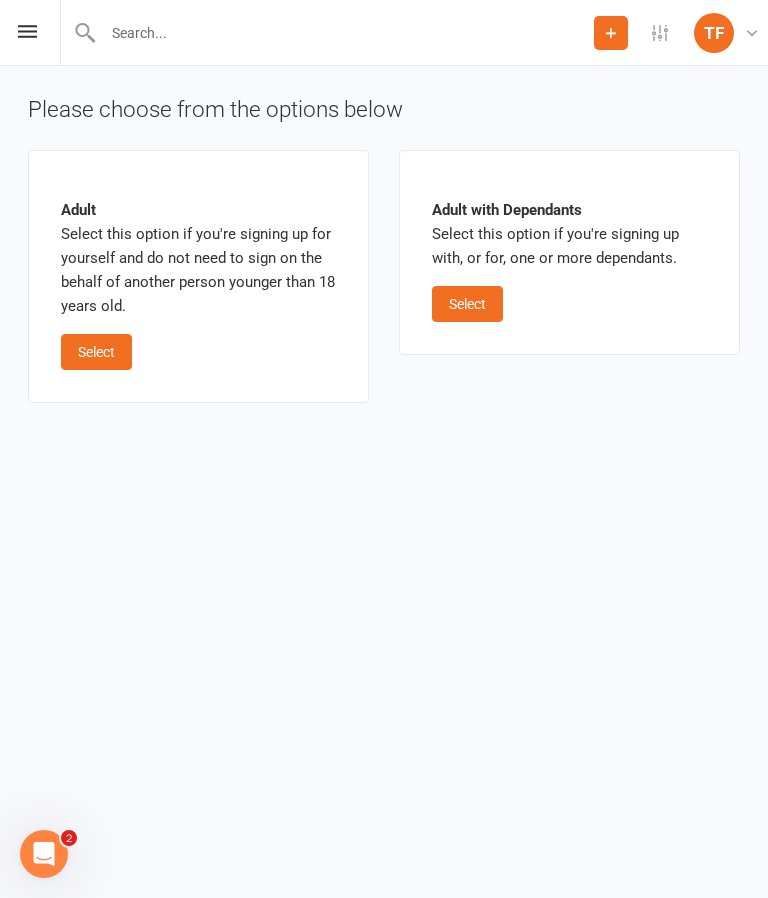 click on "Select" at bounding box center [96, 352] 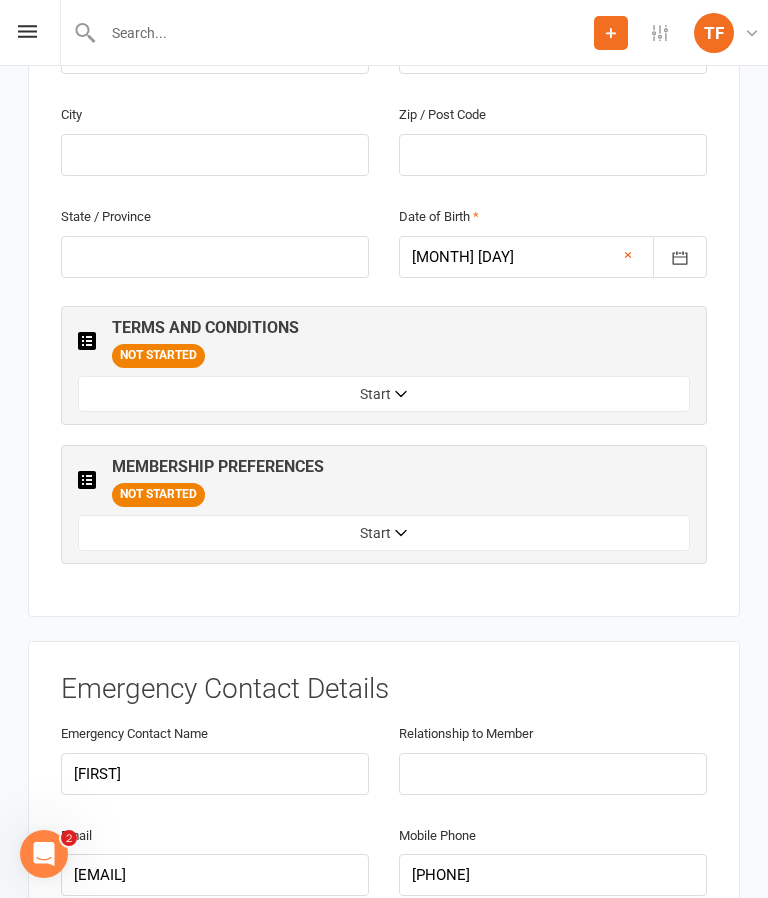 scroll, scrollTop: 925, scrollLeft: 0, axis: vertical 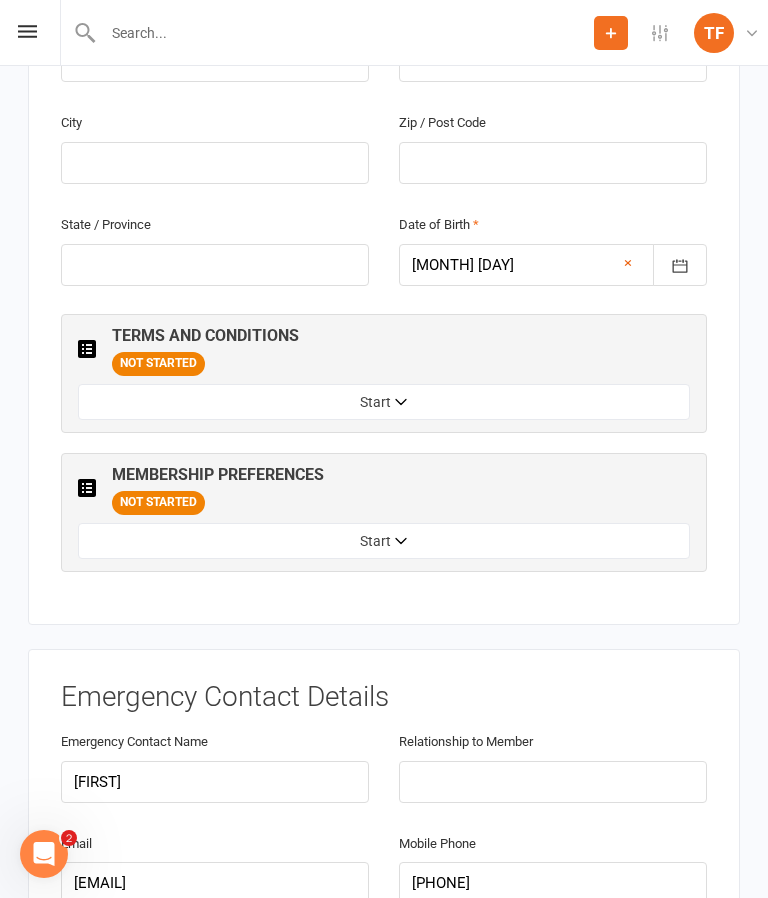 click on "Start" at bounding box center (384, 402) 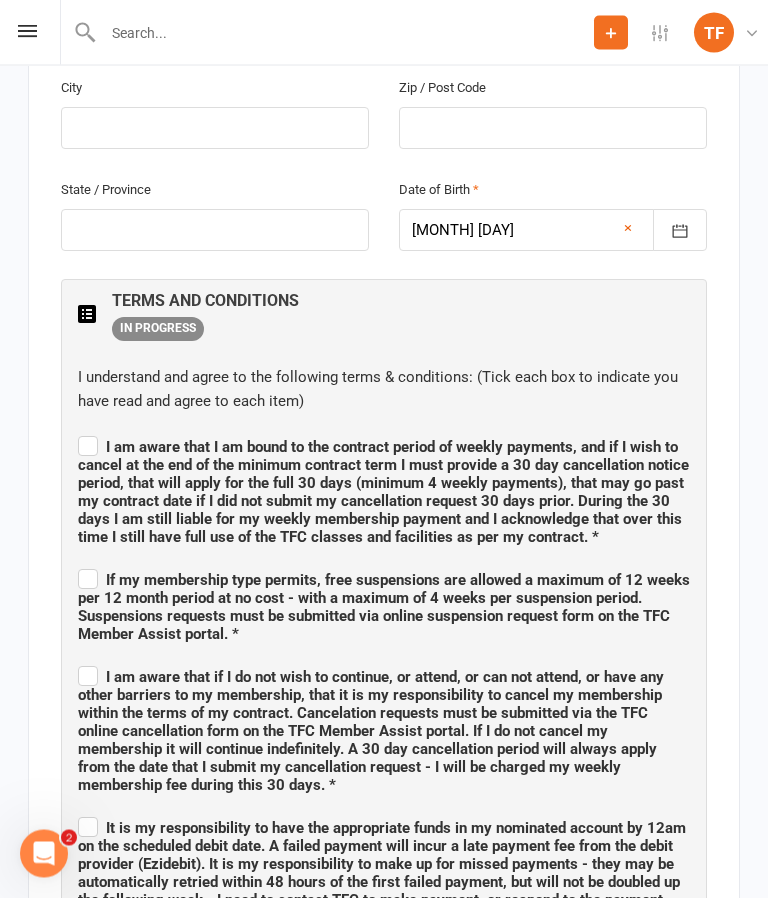 scroll, scrollTop: 964, scrollLeft: 0, axis: vertical 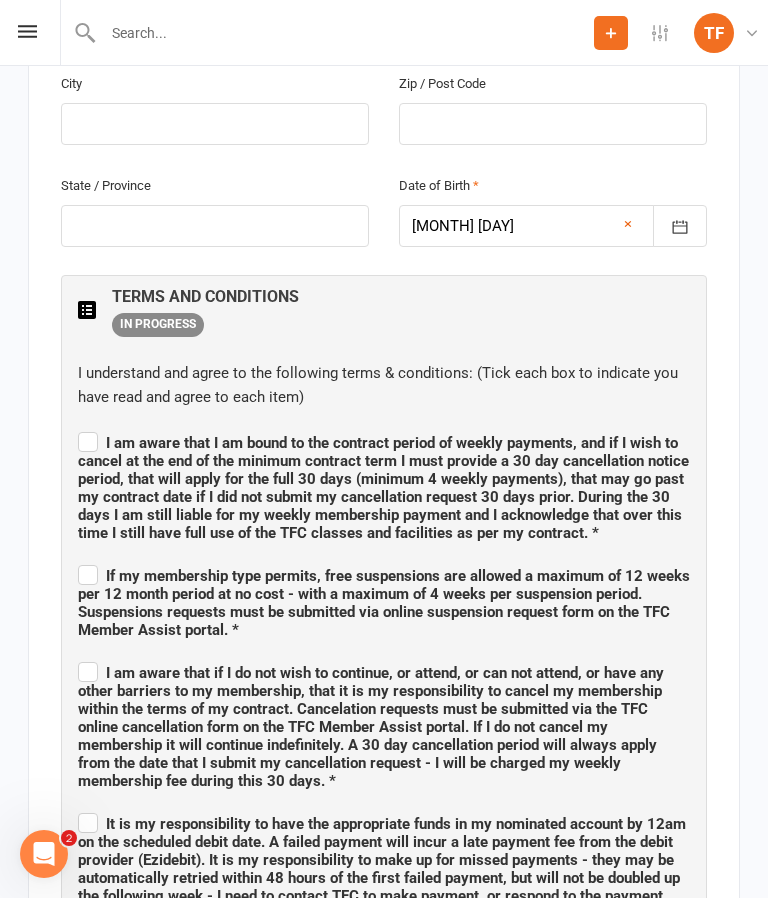 click on "I am aware that I am bound to the contract period of weekly payments, and if I wish to cancel at the end of the minimum contract term I must provide a 30 day cancellation notice period, that will apply for the full 30 days (minimum 4 weekly payments), that may go past my contract date if I did not submit my cancellation request 30 days prior.   During the 30 days I am still liable for my weekly membership payment and I acknowledge that over this time I still have full use of the TFC classes and facilities as per my contract.   *" at bounding box center (383, 488) 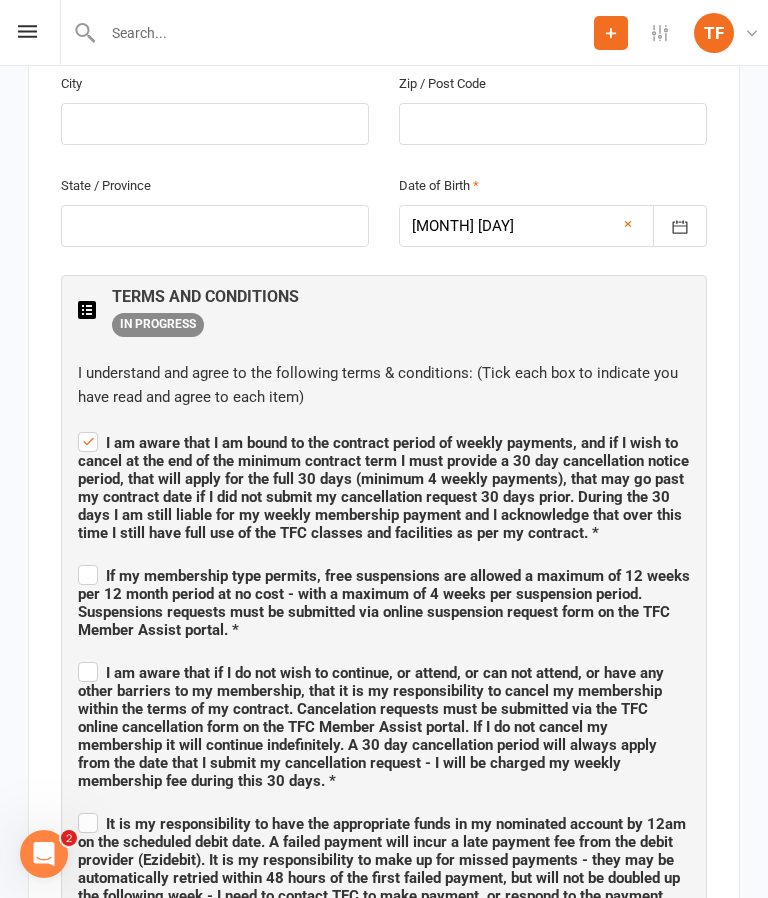 click on "If my membership type permits, free suspensions are allowed a maximum of 12 weeks per 12 month period at no cost - with a maximum of 4 weeks per suspension period. Suspensions requests must be submitted via online suspension request form on the TFC Member Assist portal.   *" at bounding box center [384, 600] 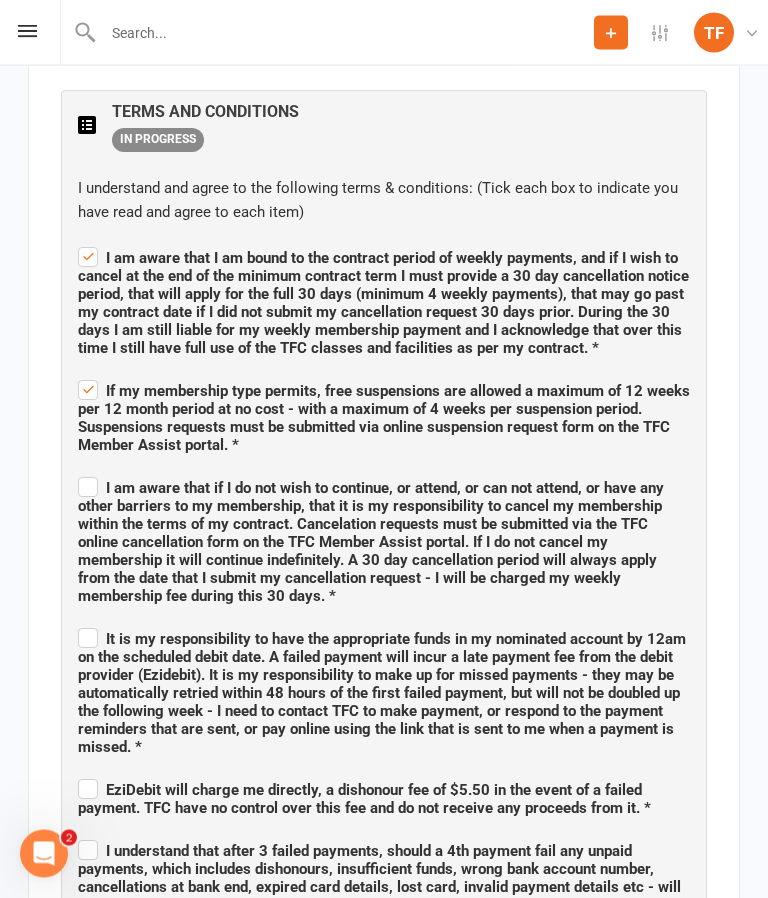 scroll, scrollTop: 1149, scrollLeft: 0, axis: vertical 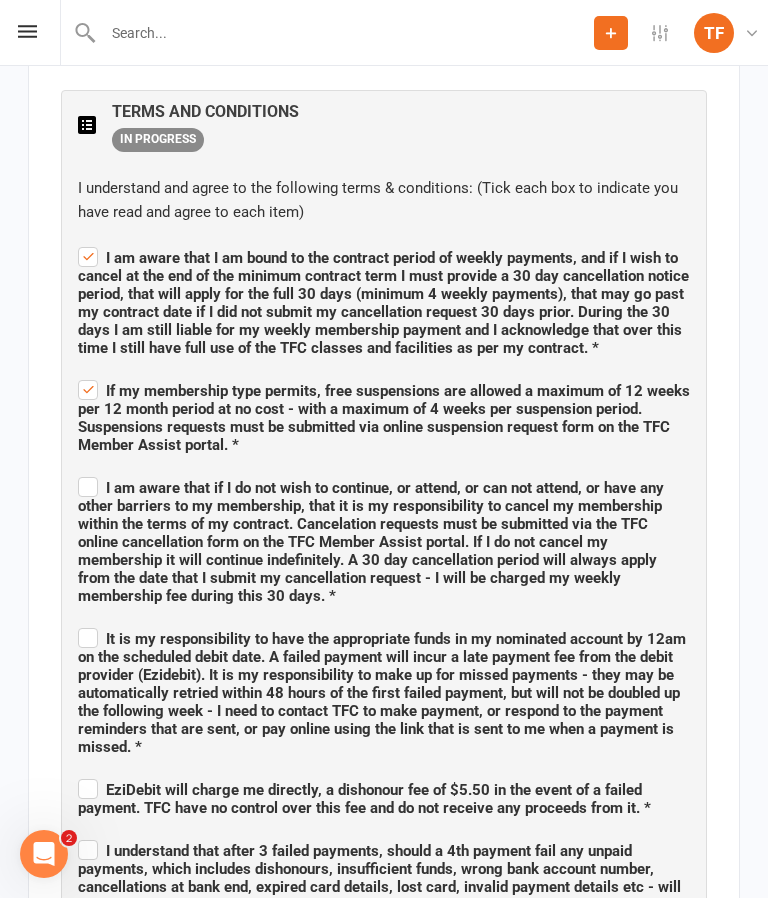 click on "I am aware that if I do not wish to continue, or attend, or can not attend, or have any other barriers to my membership, that it is my responsibility to cancel my membership within the terms of my contract.  Cancelation requests must be submitted via the TFC online cancellation form on the TFC Member Assist portal. If I do not cancel my membership it will continue indefinitely.  A 30 day cancellation period will always apply from the date that I submit my cancellation request - I will be charged my weekly membership fee during this 30 days.   *" at bounding box center (371, 542) 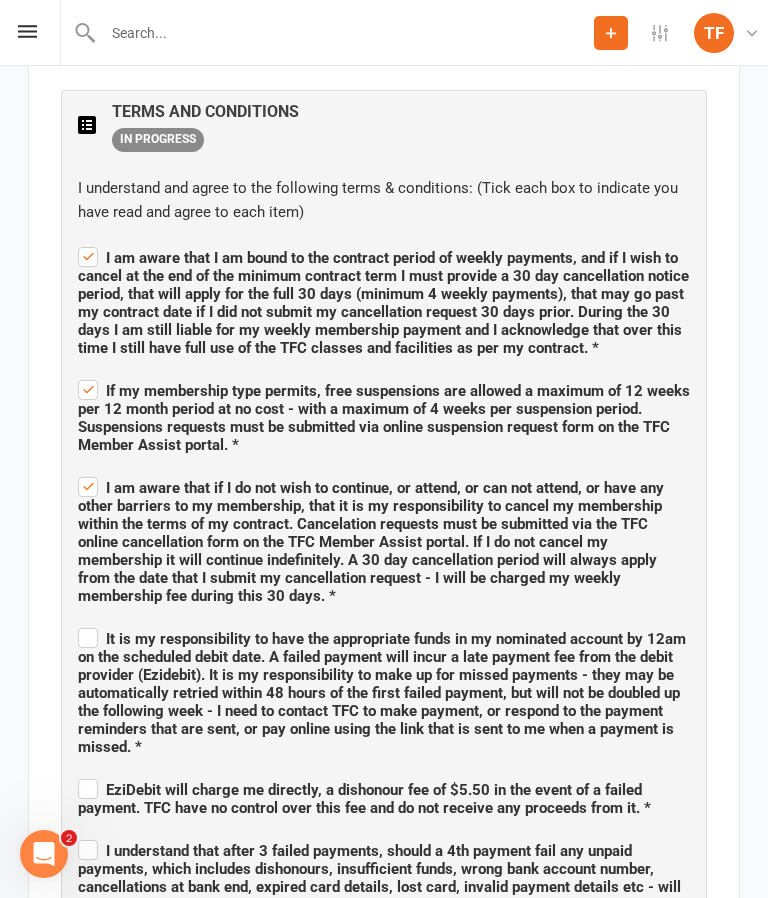 click on "It is my responsibility to have the appropriate funds in my nominated account by 12am on the scheduled debit date.  A failed payment will incur a late payment fee from the debit provider (Ezidebit). It is my responsibility to make up for missed payments - they may be automatically retried within 48 hours of the first failed payment, but will not be doubled up the following week - I need to contact TFC to make payment, or respond to the payment reminders that are sent, or pay online using the link that is sent to me when a payment is missed.   *" at bounding box center (384, 621) 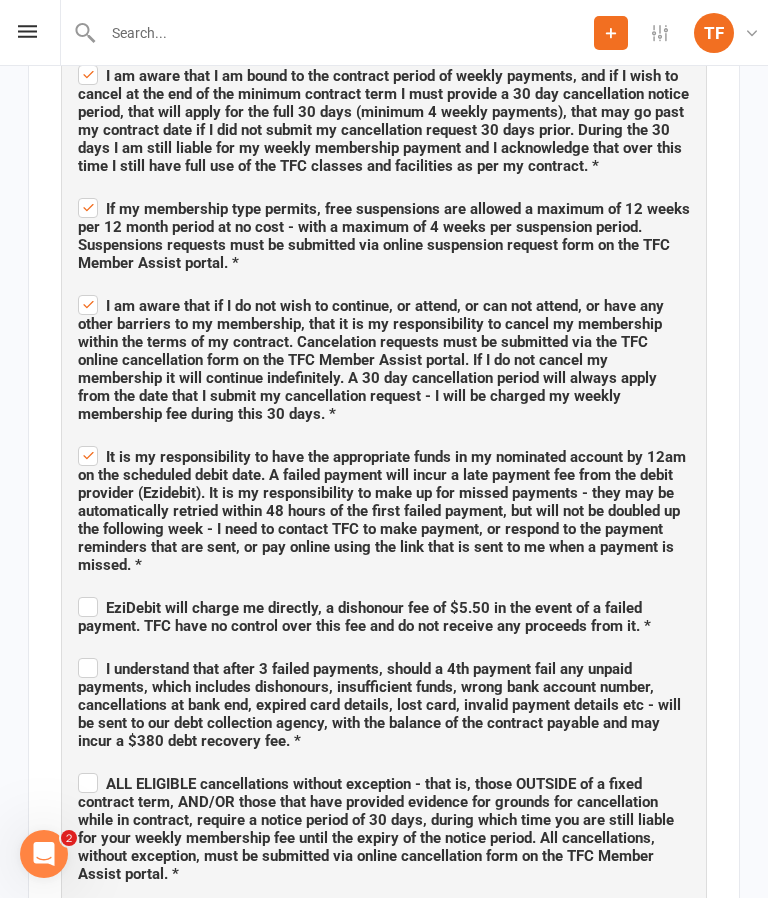 scroll, scrollTop: 1338, scrollLeft: 0, axis: vertical 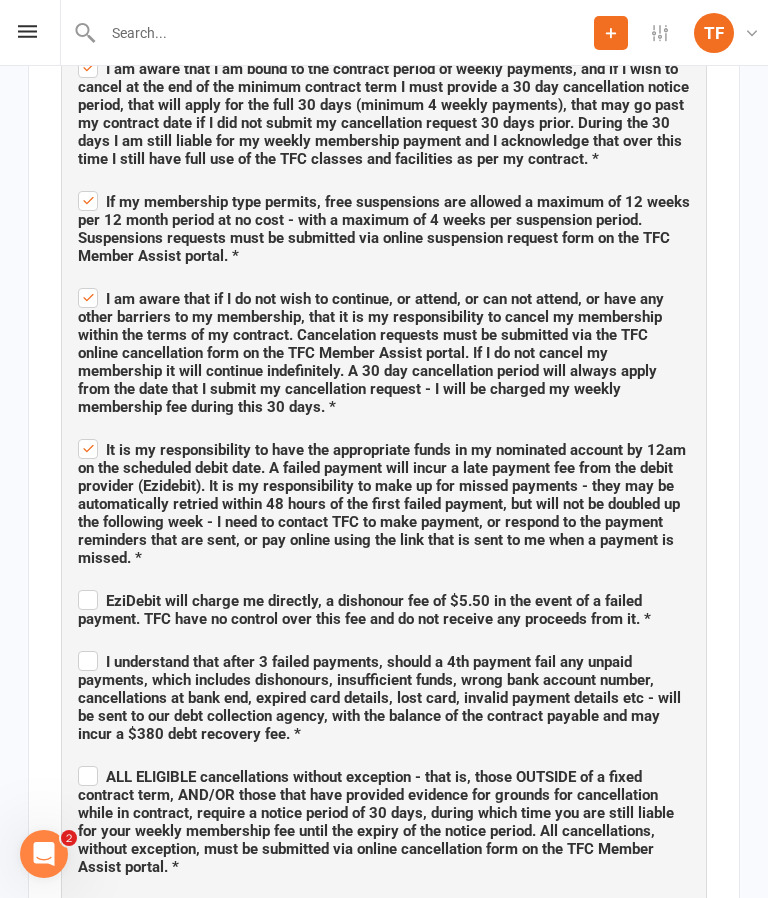 click on "TERMS AND CONDITIONS IN PROGRESS I understand and agree to the following terms & conditions: (Tick each box to indicate you have read and agree to each item) I am aware that I am bound to the contract period of weekly payments, and if I wish to cancel at the end of the minimum contract term I must provide a 30 day cancellation notice period, that will apply for the full 30 days (minimum 4 weekly payments), that may go past my contract date if I did not submit my cancellation request 30 days prior. During the 30 days I am still liable for my weekly membership payment and I acknowledge that over this time I still have full use of the TFC classes and facilities as per my contract. * If my membership type permits, free suspensions are allowed a maximum of 12 weeks per 12 month period at no cost - with a maximum of 4 weeks per suspension period. Suspensions requests must be submitted via online suspension request form on the TFC Member Assist portal. * * * * * * * * * Done" at bounding box center [384, 587] 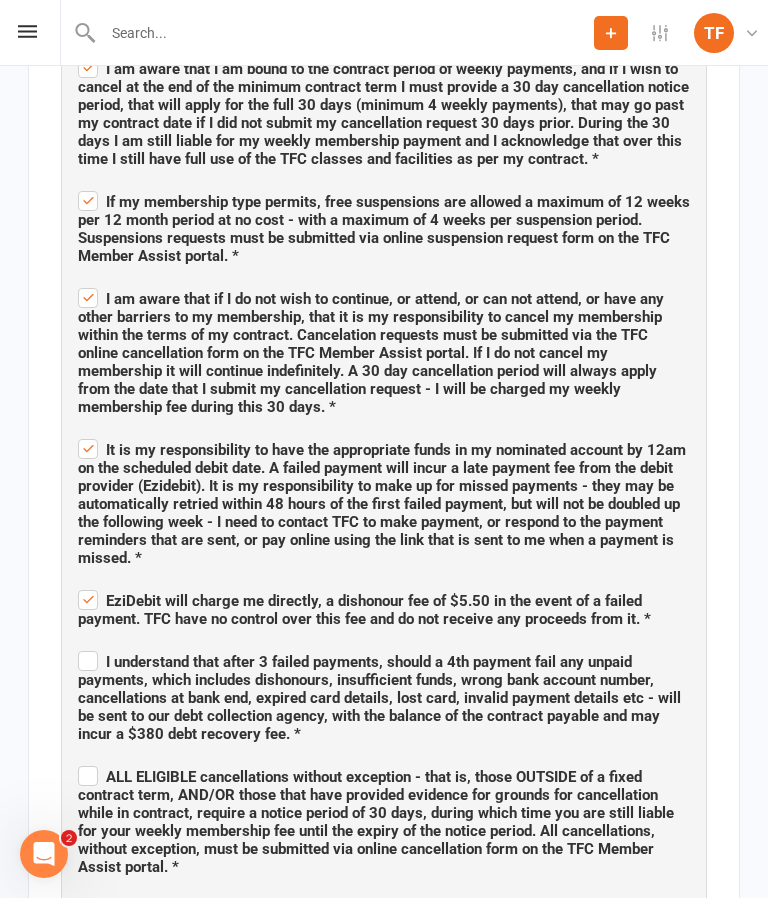 checkbox on "true" 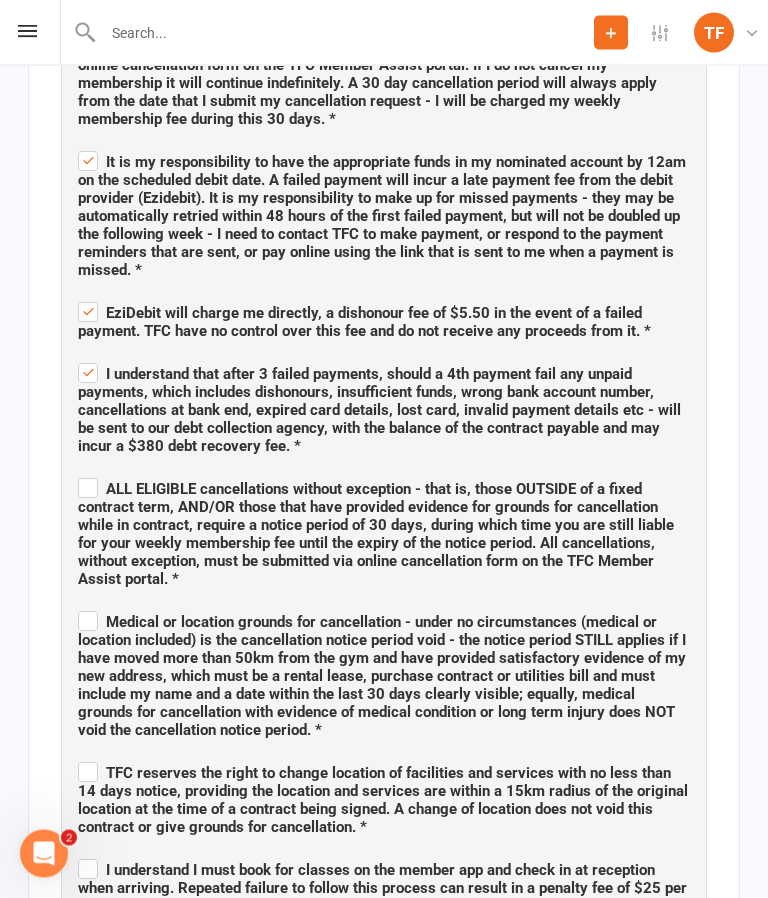 scroll, scrollTop: 1631, scrollLeft: 0, axis: vertical 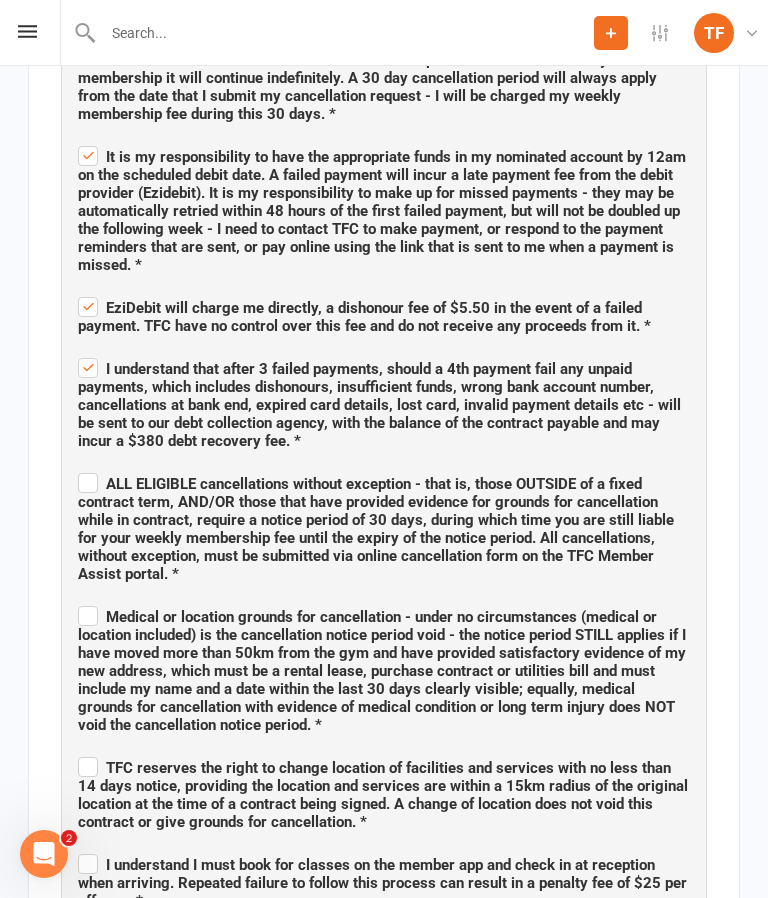 click on "ALL ELIGIBLE cancellations without exception - that is, those OUTSIDE of a fixed contract term, AND/OR those that have provided evidence for grounds for cancellation while in contract, require a notice period of 30 days, during which time you are still liable for your weekly membership fee until the expiry of the notice period.  All cancellations, without exception, must be submitted via online cancellation form on the TFC Member Assist portal.   *" at bounding box center [384, 526] 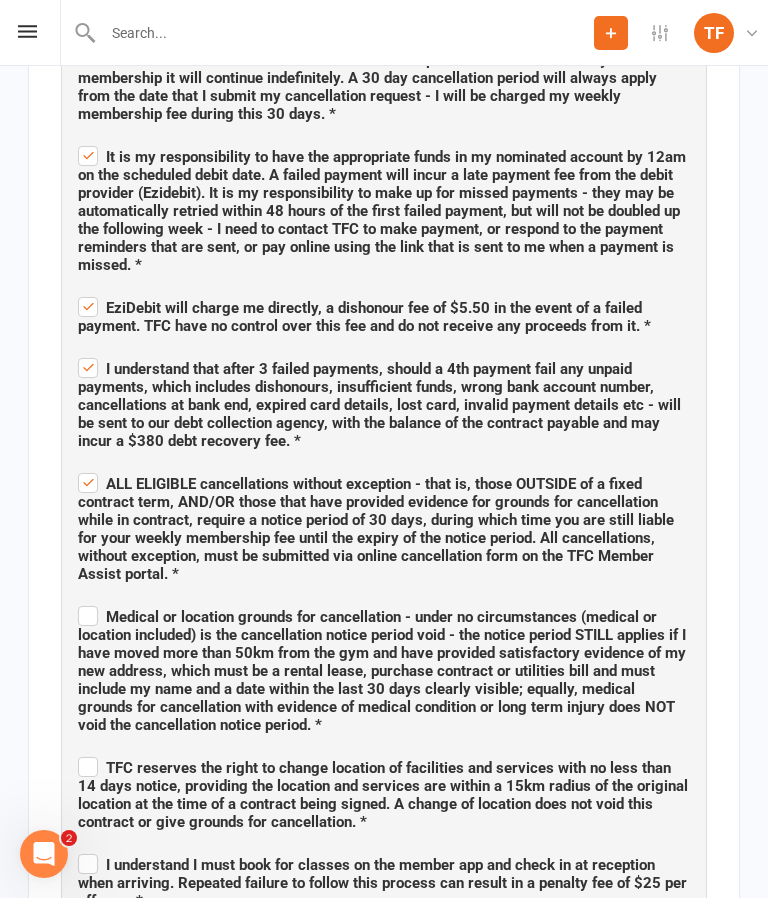 checkbox on "true" 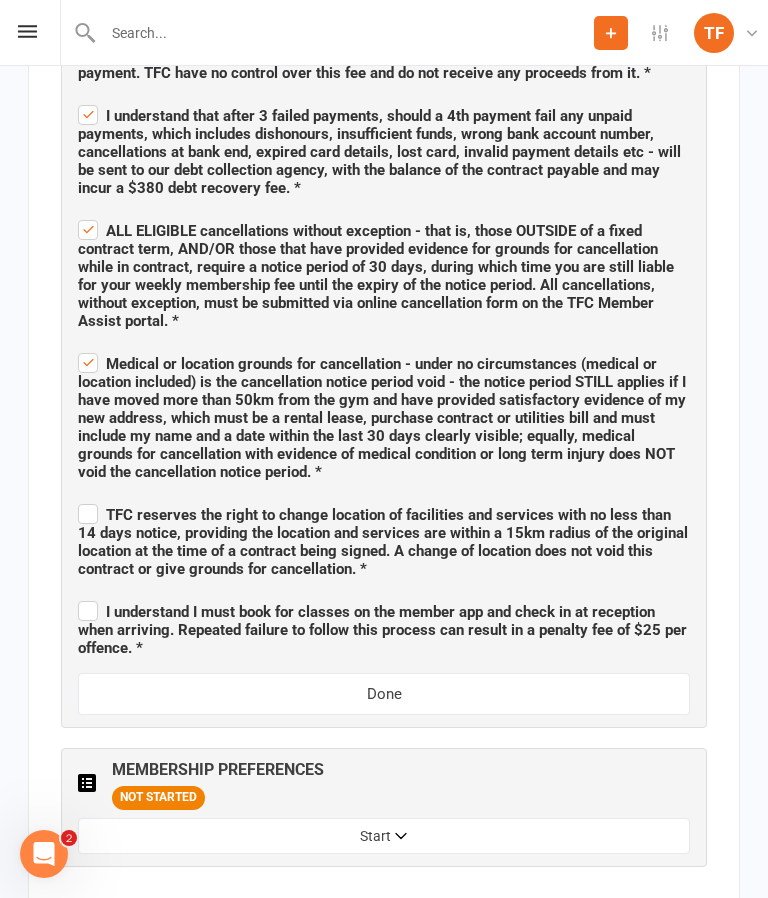 click on "TFC reserves the right to change location of facilities and services with no less than 14 days notice, providing the location and services are within a 15km radius of the original location at the time of a contract being signed.  A change of location does not void this contract or give grounds for cancellation.   *" at bounding box center [384, 539] 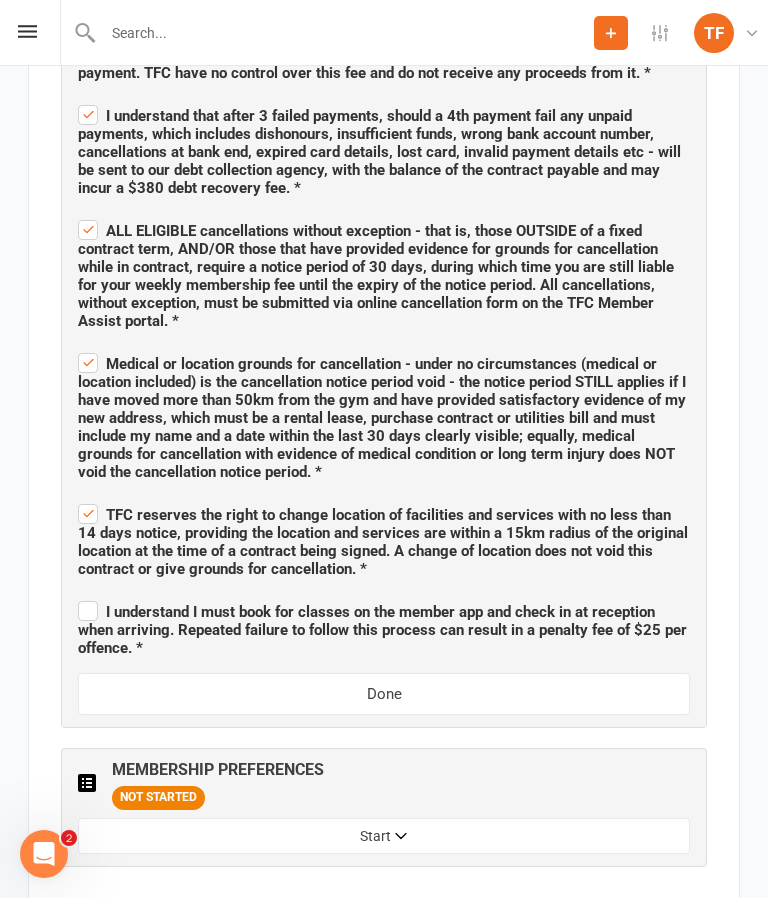 click on "I understand I must book for classes on the member app and check in at reception when arriving.  Repeated failure to follow this process can result in a penalty fee of $25 per offence.   *" at bounding box center [384, 627] 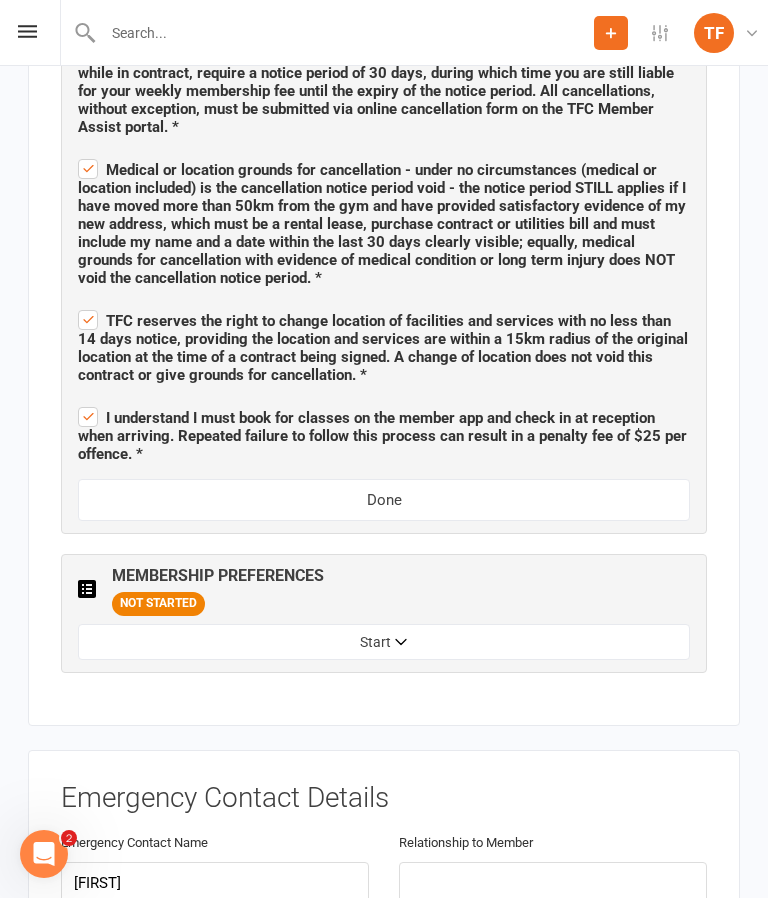 scroll, scrollTop: 2079, scrollLeft: 0, axis: vertical 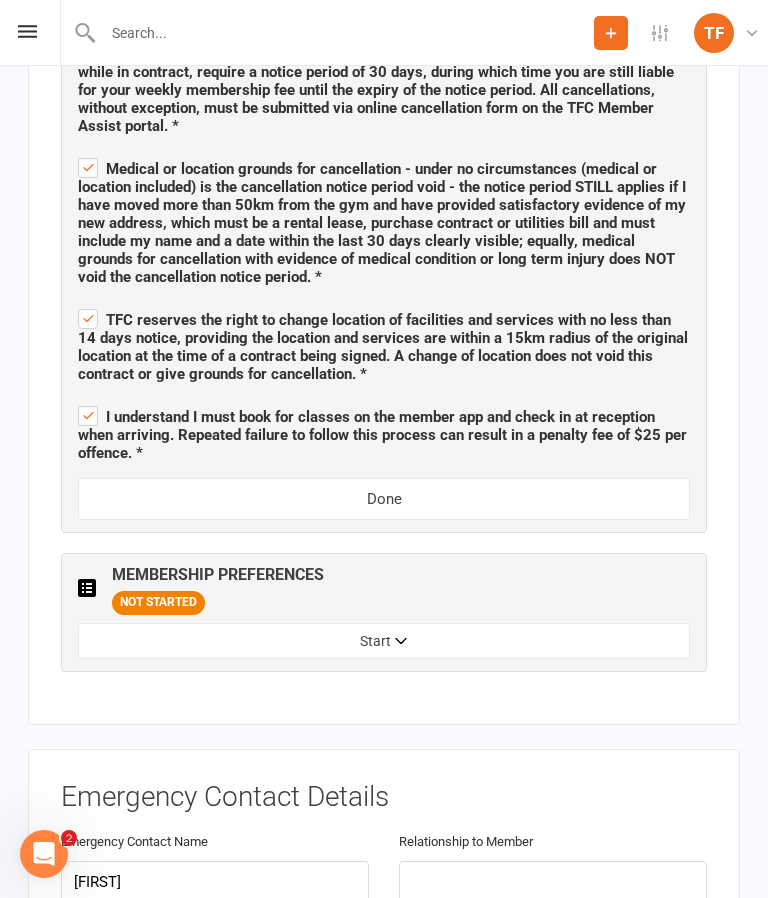 click on "Done" at bounding box center (384, 499) 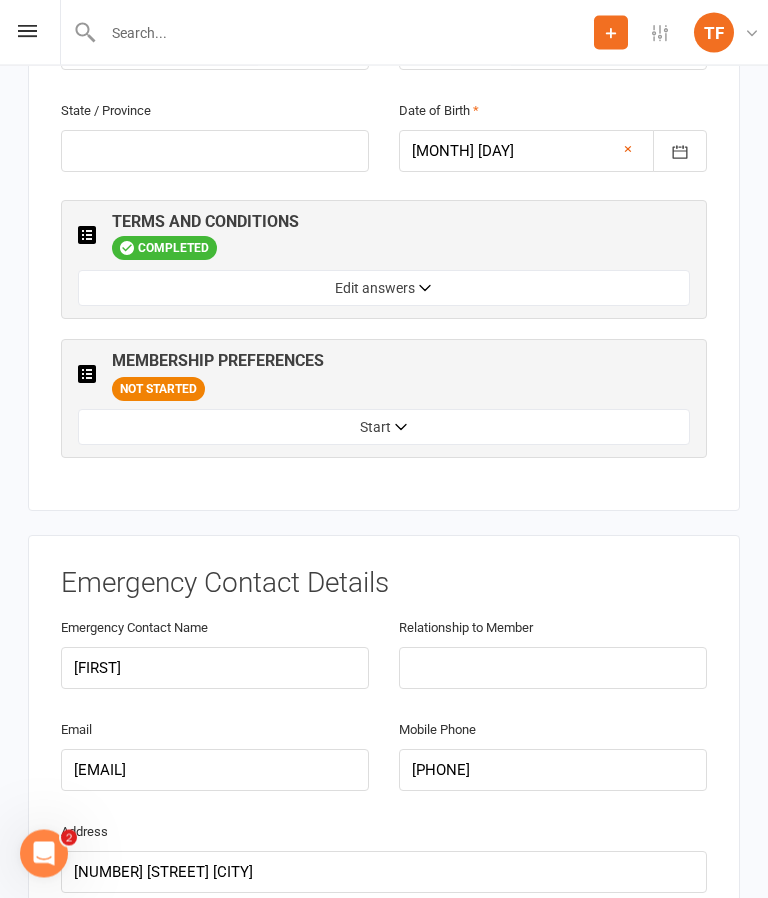 click on "Start" at bounding box center (384, 428) 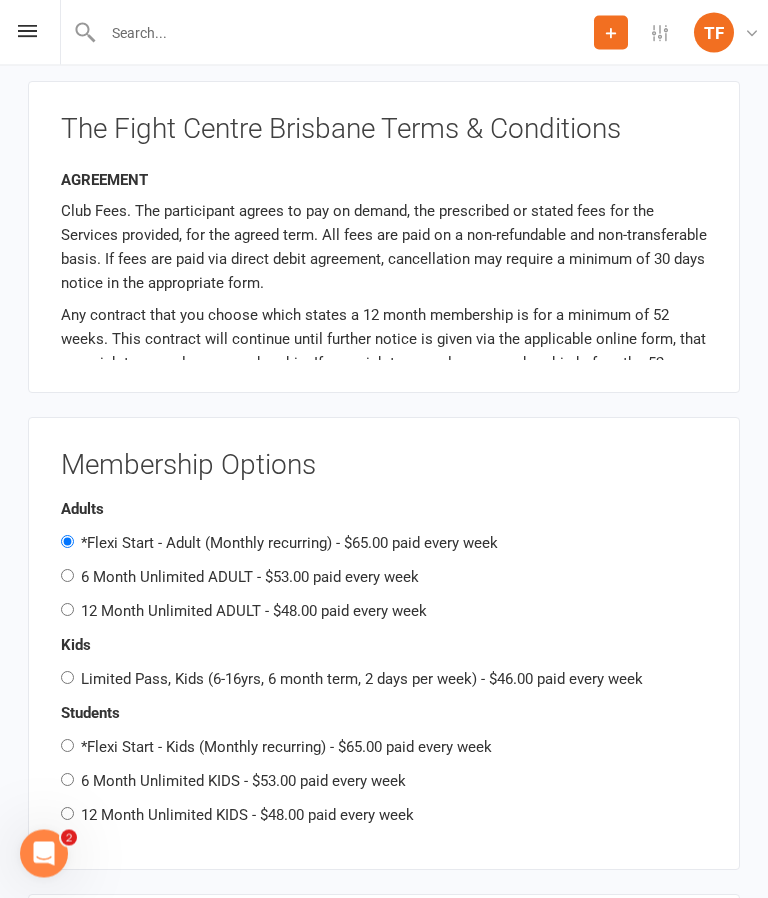 scroll, scrollTop: 2268, scrollLeft: 0, axis: vertical 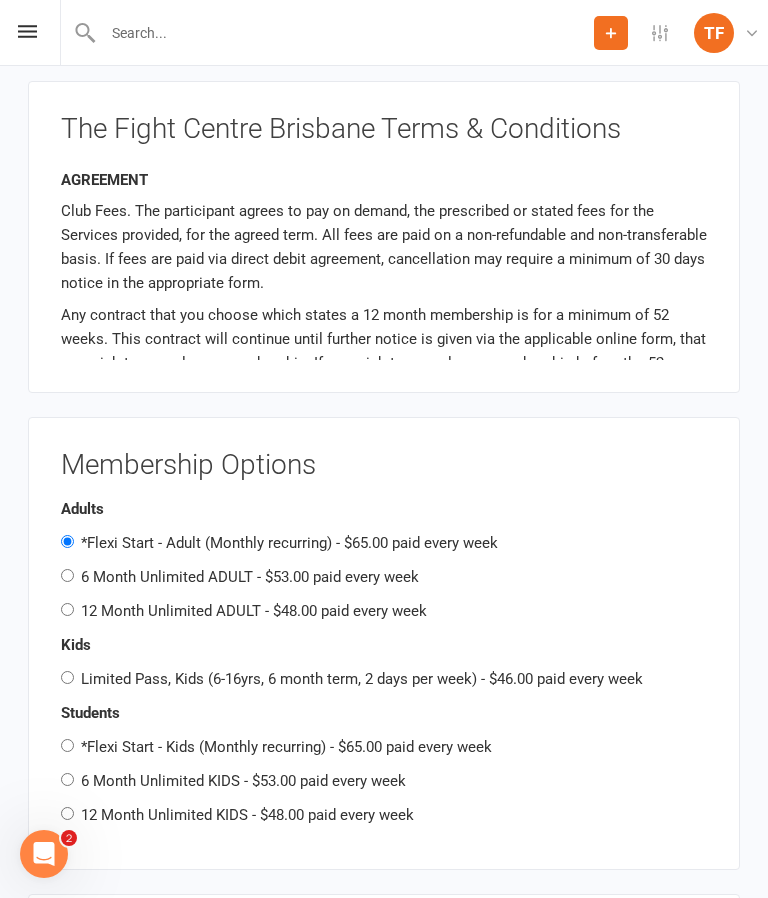 click on "Adults *Flexi Start - Adult (Monthly recurring) - $65.00 paid every week 6 Month Unlimited ADULT - $53.00 paid every week 12 Month Unlimited ADULT - $48.00 paid every week" at bounding box center (384, 560) 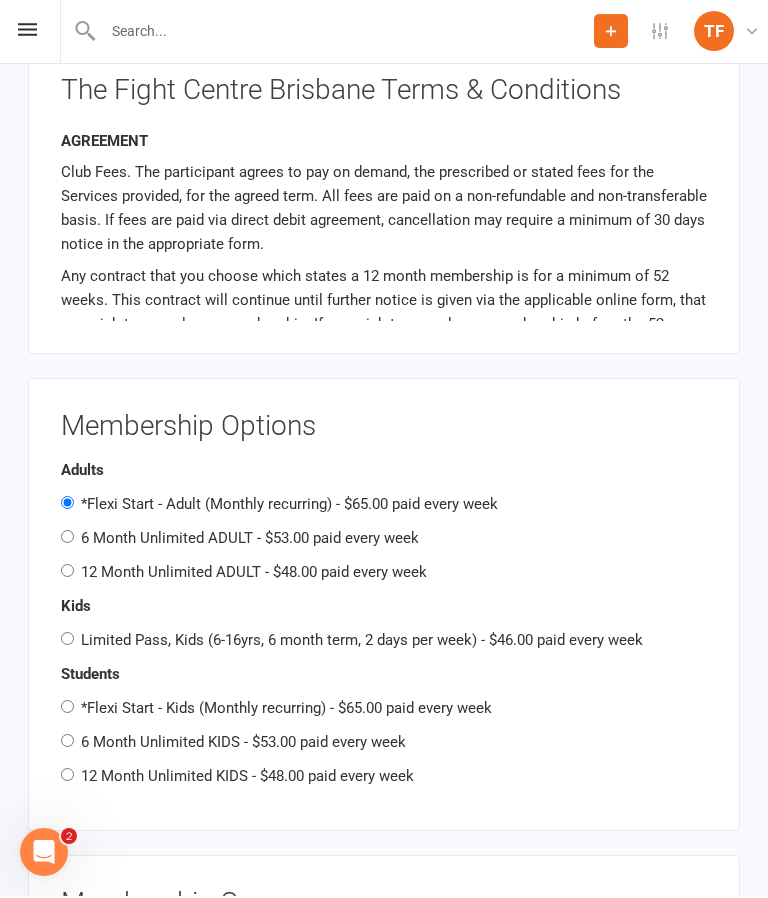 click on "12 Month Unlimited ADULT - $48.00 paid every week" at bounding box center [67, 572] 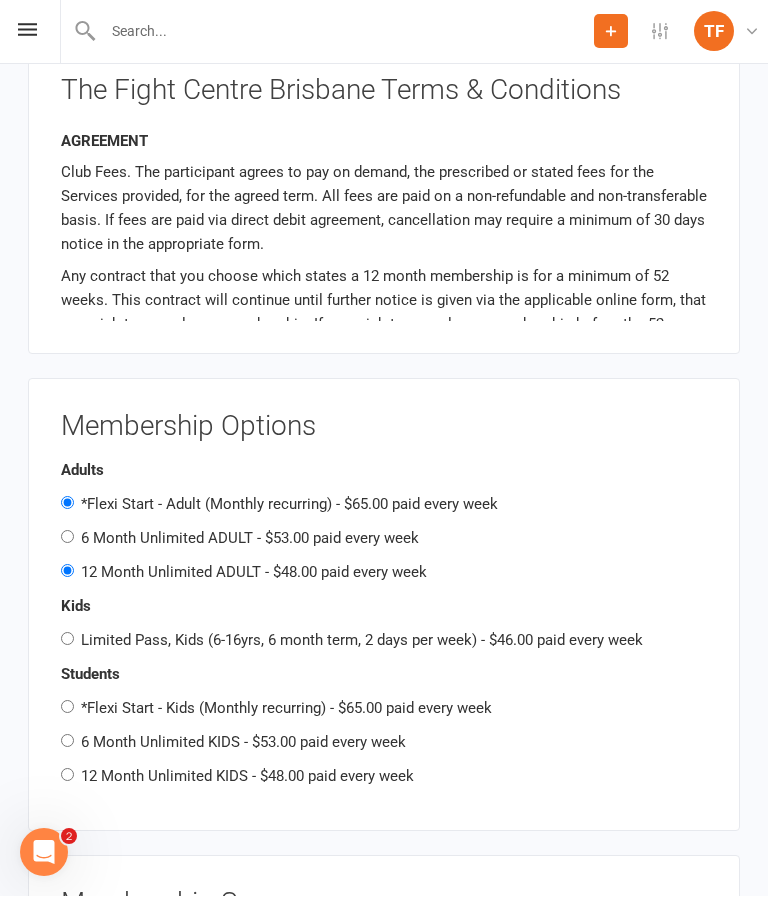 radio on "false" 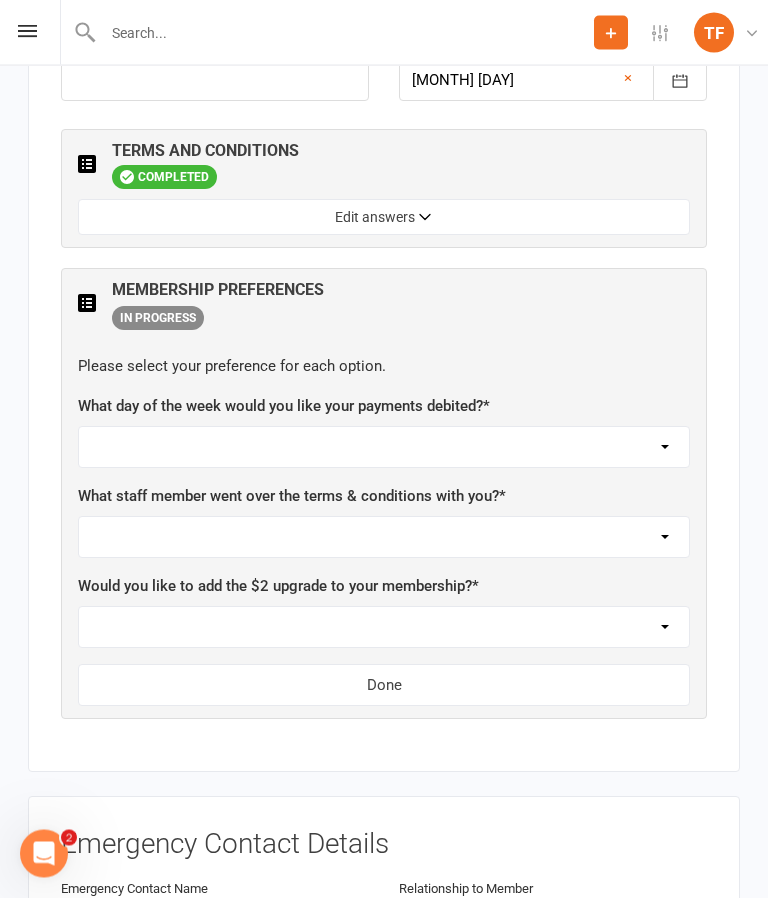 scroll, scrollTop: 1110, scrollLeft: 0, axis: vertical 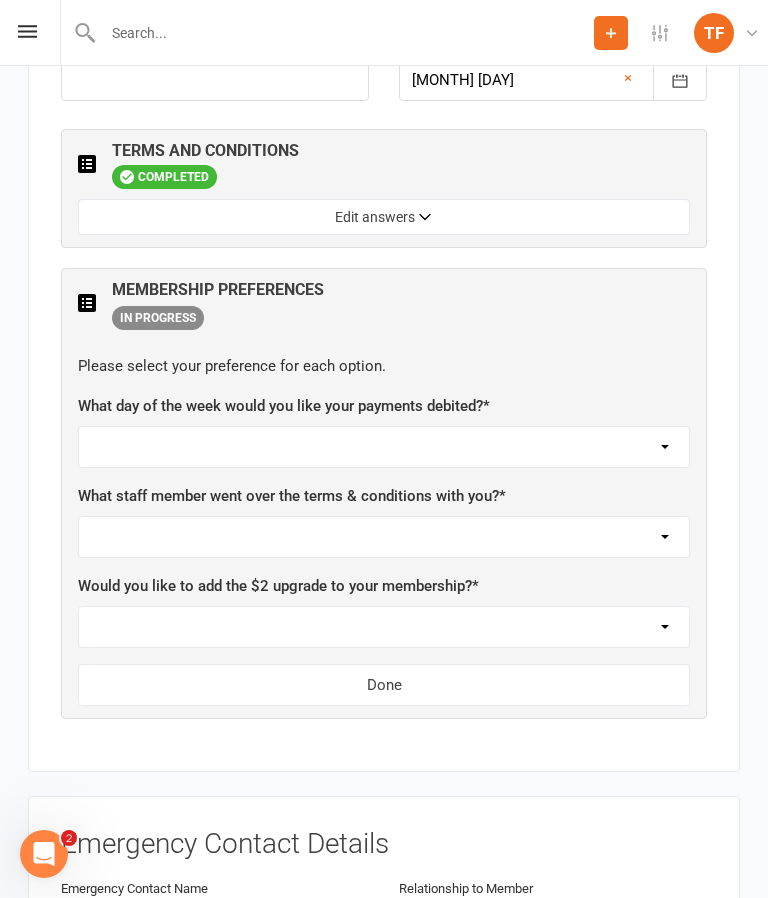 click on "Not sure [FIRST] [LAST] [FIRST] [LAST] [FIRST] [LAST] [FIRST] [LAST] [FIRST] [LAST] [FIRST] [LAST] [FIRST] [LAST] [FIRST] [LAST] [FIRST] [LAST]" at bounding box center (384, 537) 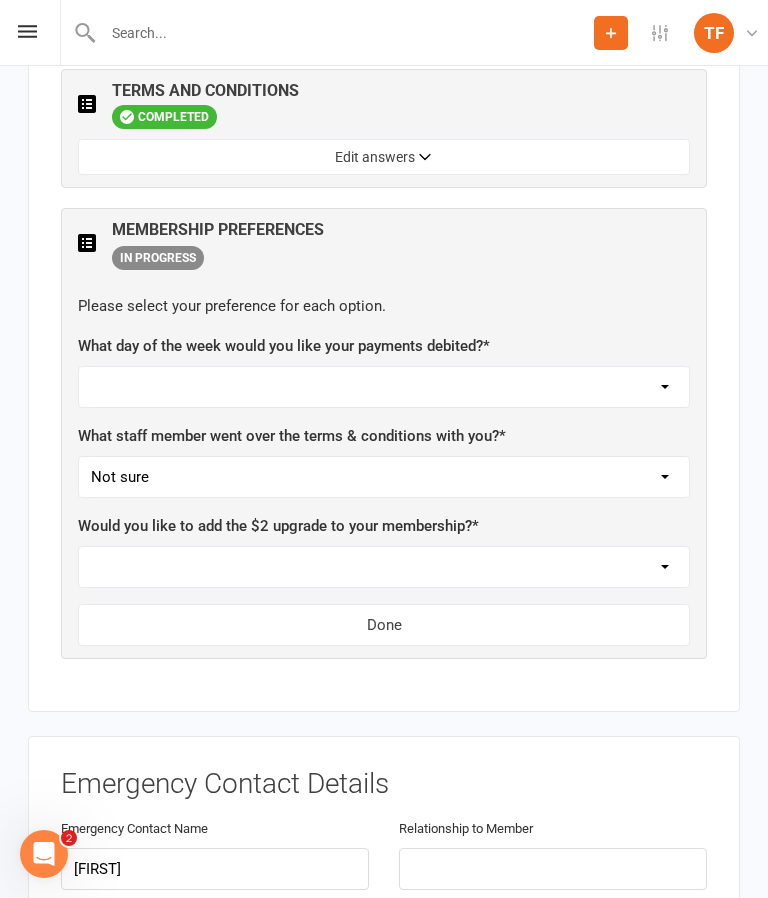 scroll, scrollTop: 1173, scrollLeft: 0, axis: vertical 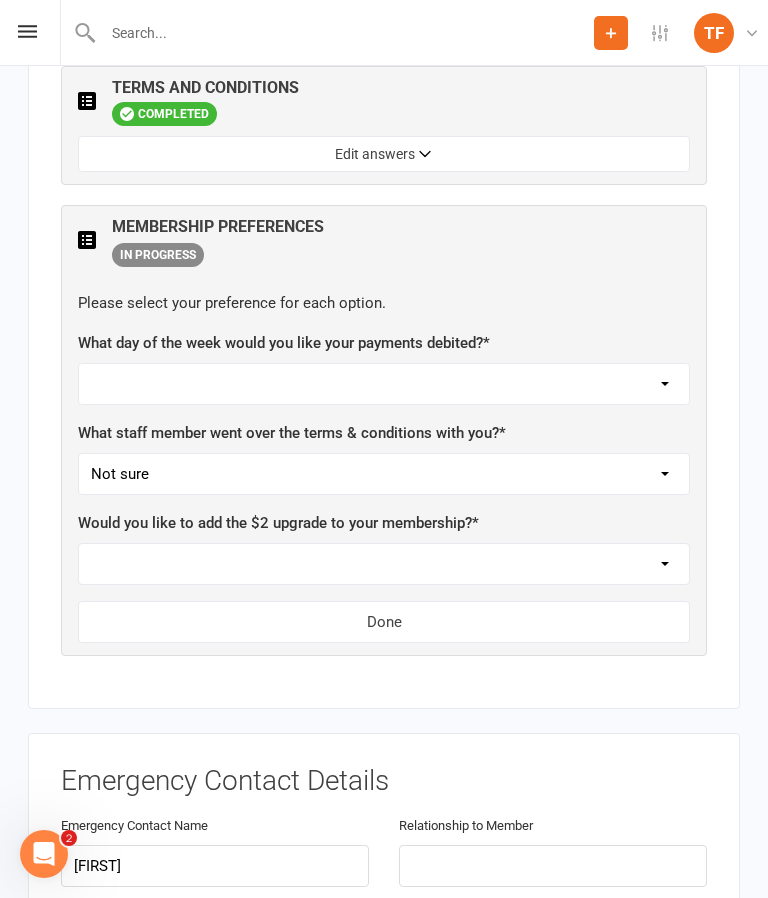 click on "Monday Tuesday Wednesday Thursday Friday" at bounding box center (384, 384) 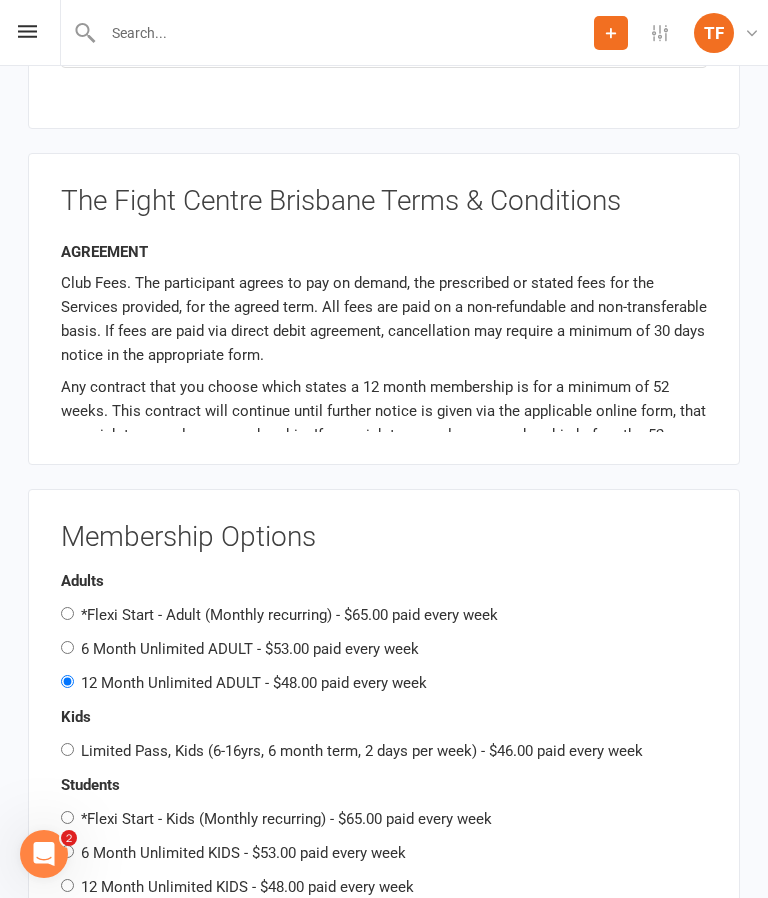 scroll, scrollTop: 2176, scrollLeft: 0, axis: vertical 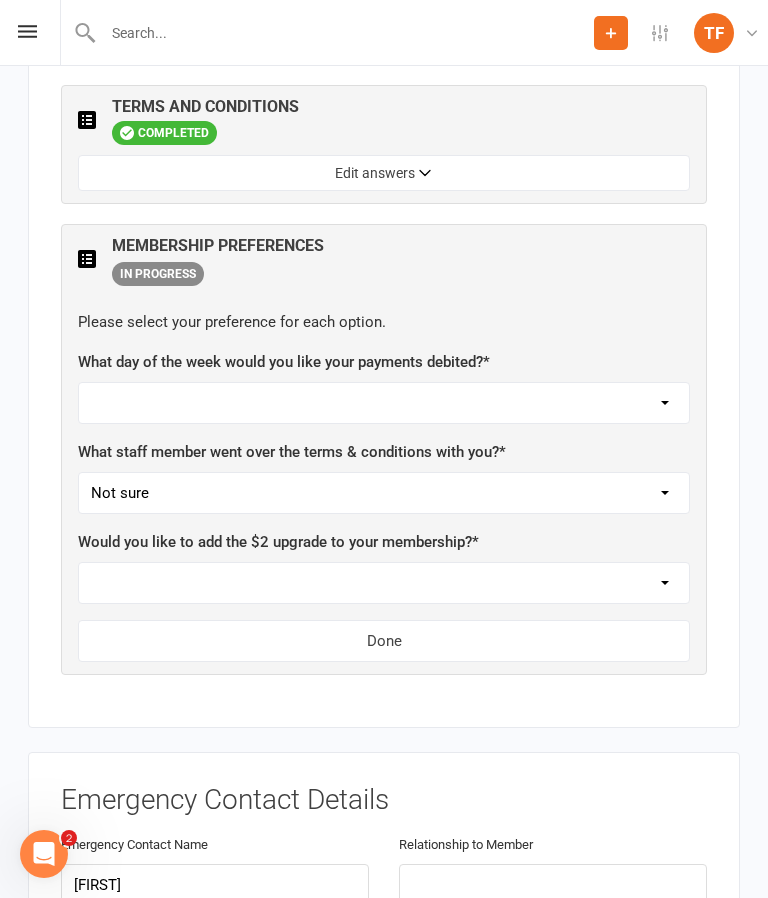 click on "Yes, please add Not at this time" at bounding box center (384, 583) 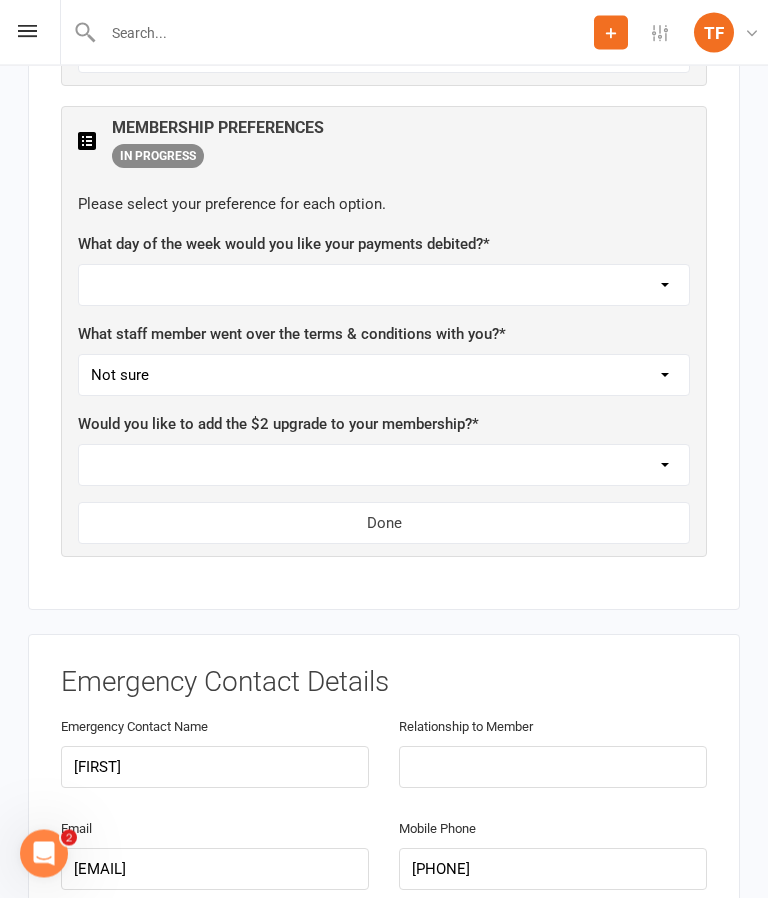 scroll, scrollTop: 1279, scrollLeft: 0, axis: vertical 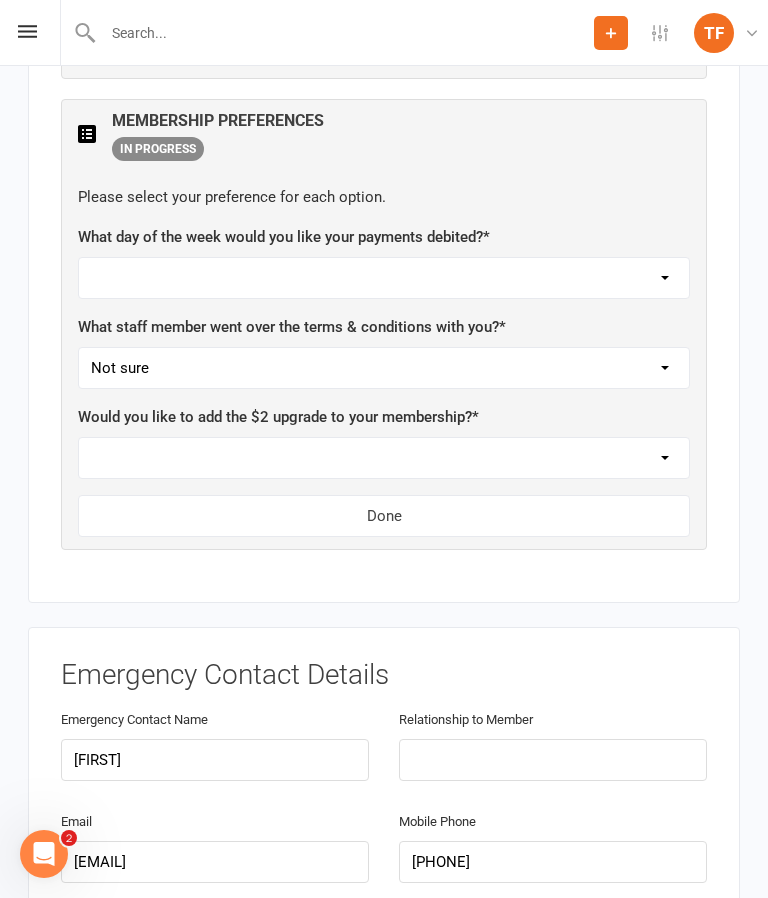click on "Monday Tuesday Wednesday Thursday Friday" at bounding box center [384, 278] 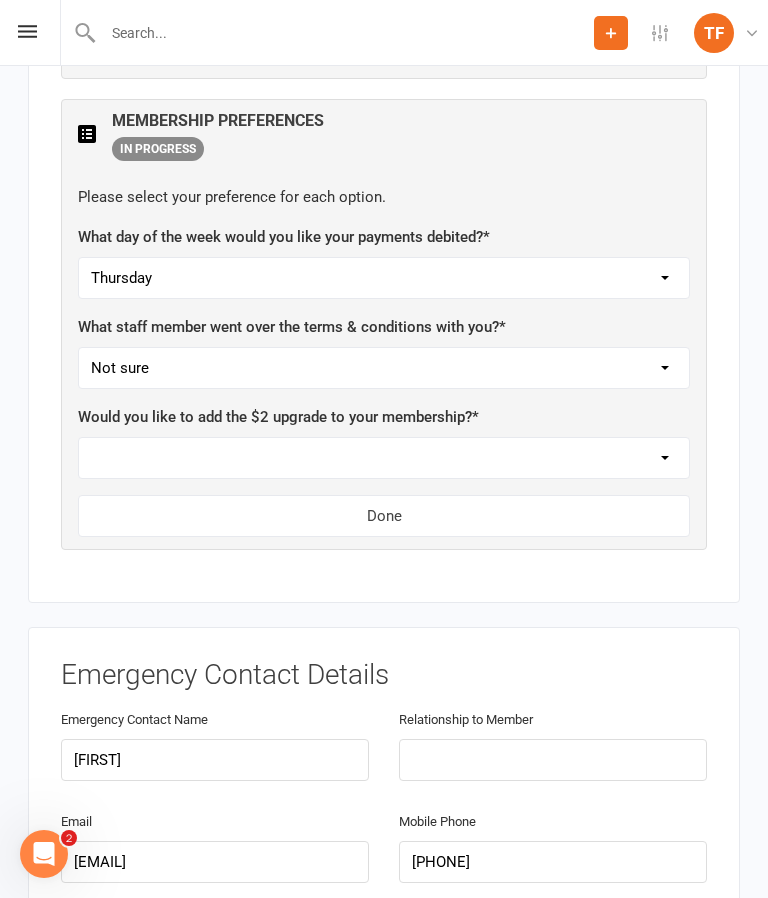 click on "Monday Tuesday Wednesday Thursday Friday" at bounding box center [384, 278] 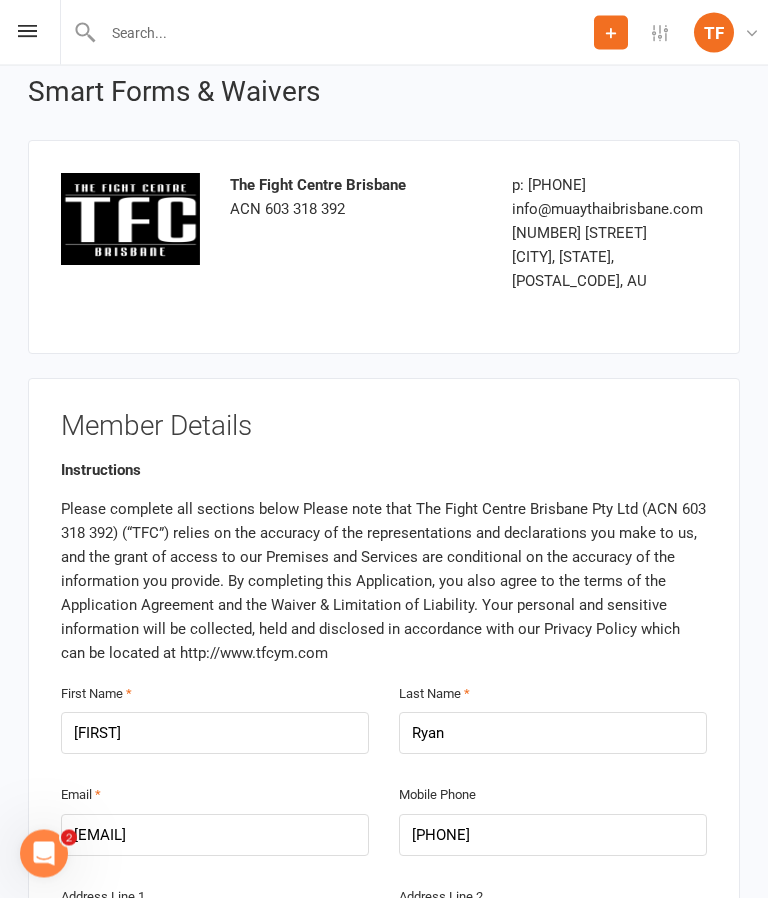scroll, scrollTop: 0, scrollLeft: 0, axis: both 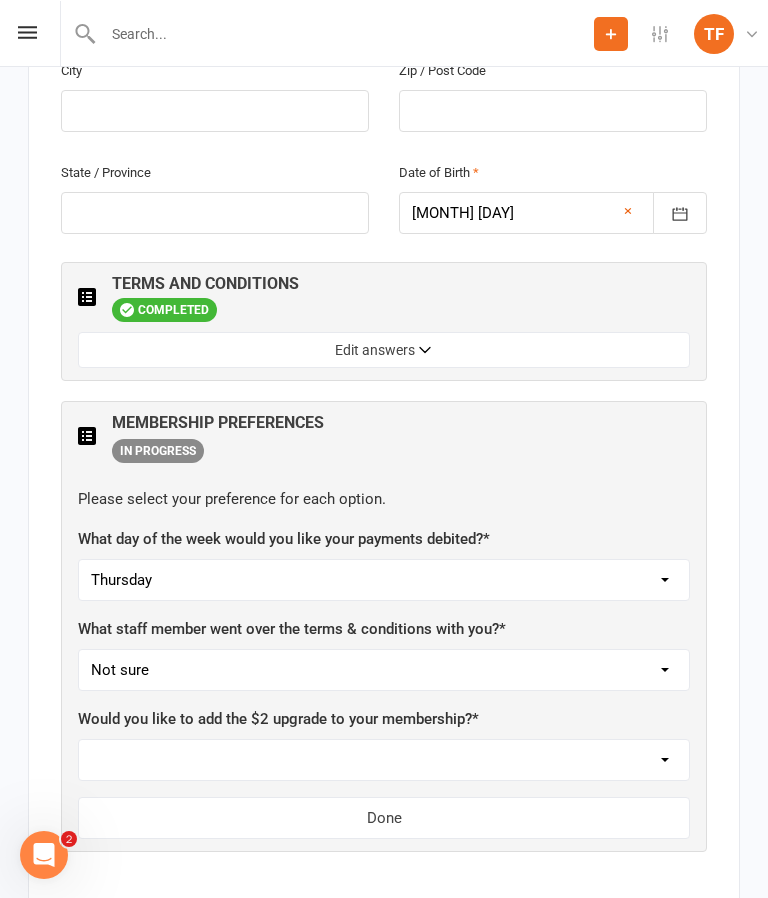 click on "Yes, please add Not at this time" at bounding box center (384, 759) 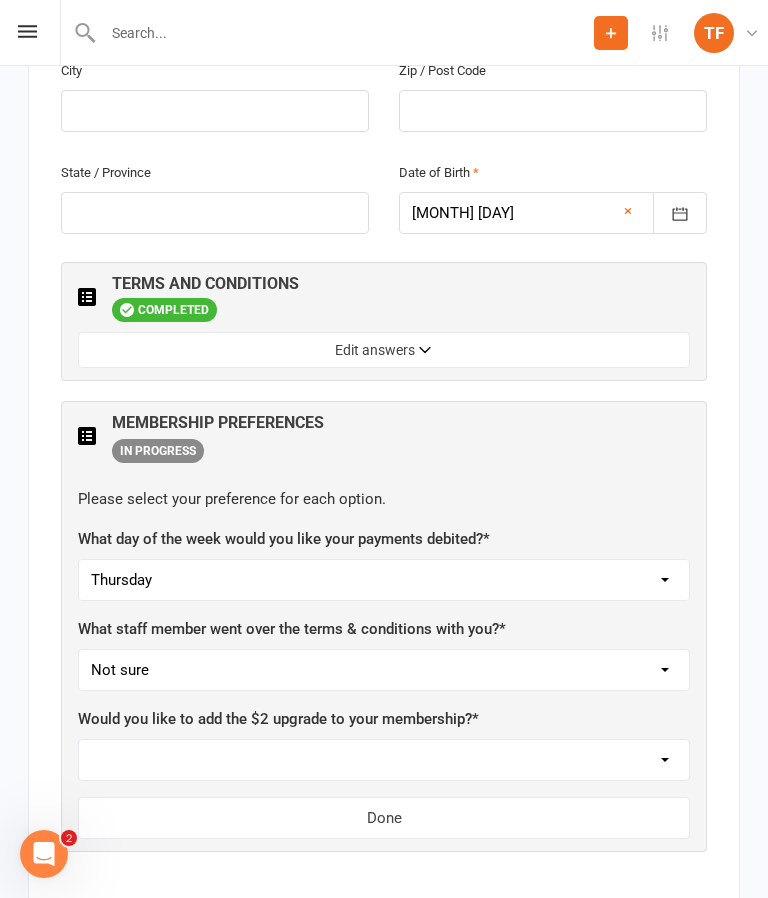 click on "Yes, please add Not at this time" at bounding box center (384, 760) 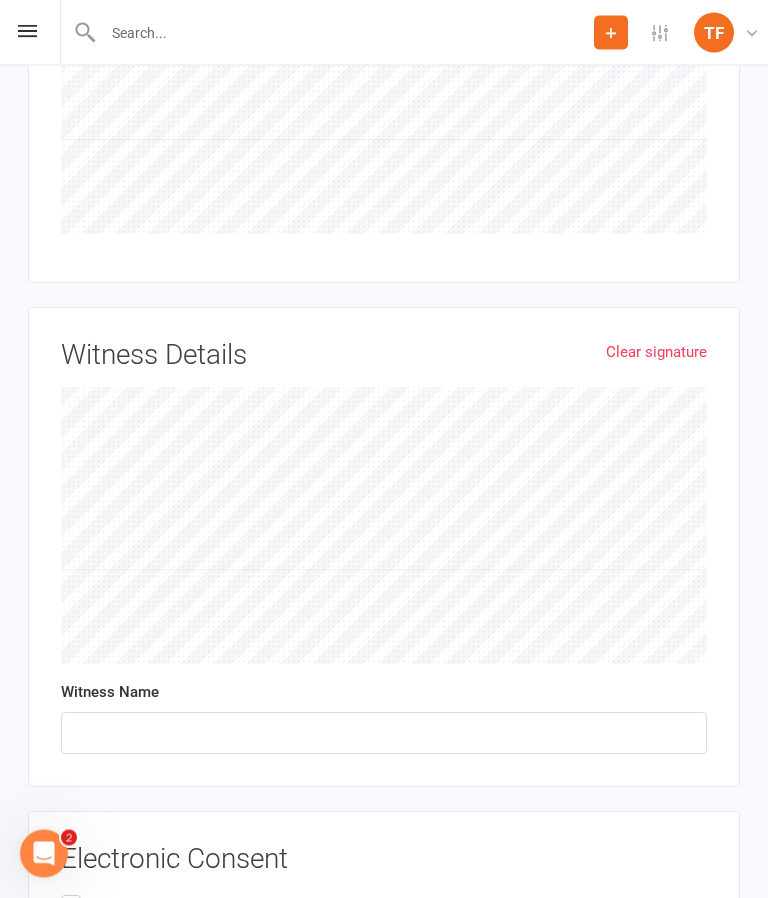 scroll, scrollTop: 4542, scrollLeft: 0, axis: vertical 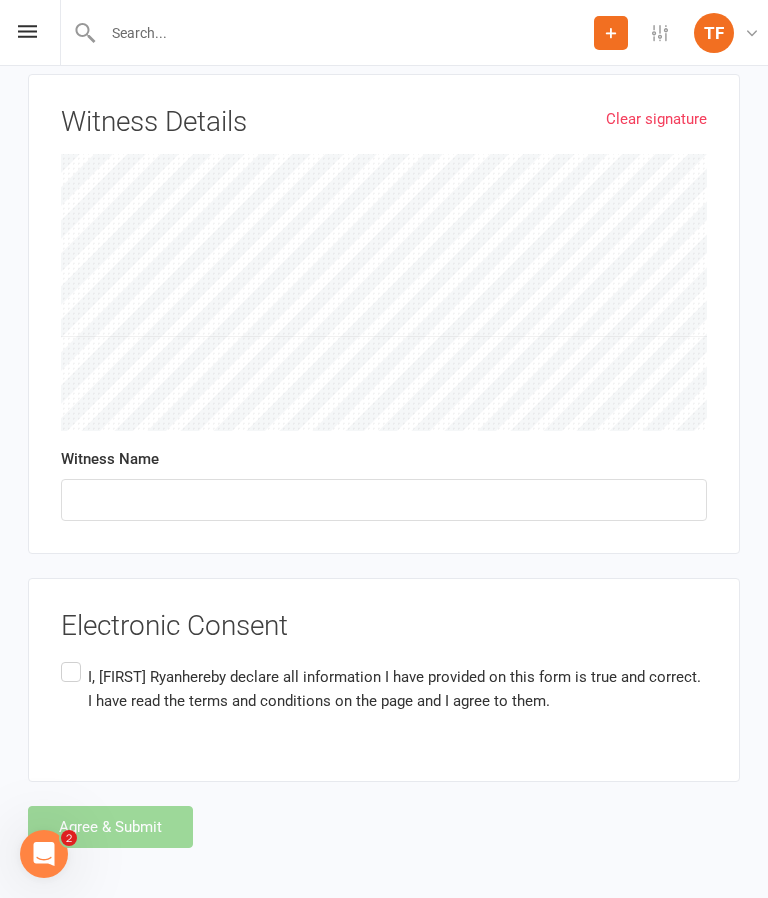 click on "I, [FIRST] [LAST] hereby declare all information I have provided on this form is true and correct. I have read the terms and conditions on the page and I agree to them." at bounding box center (384, 689) 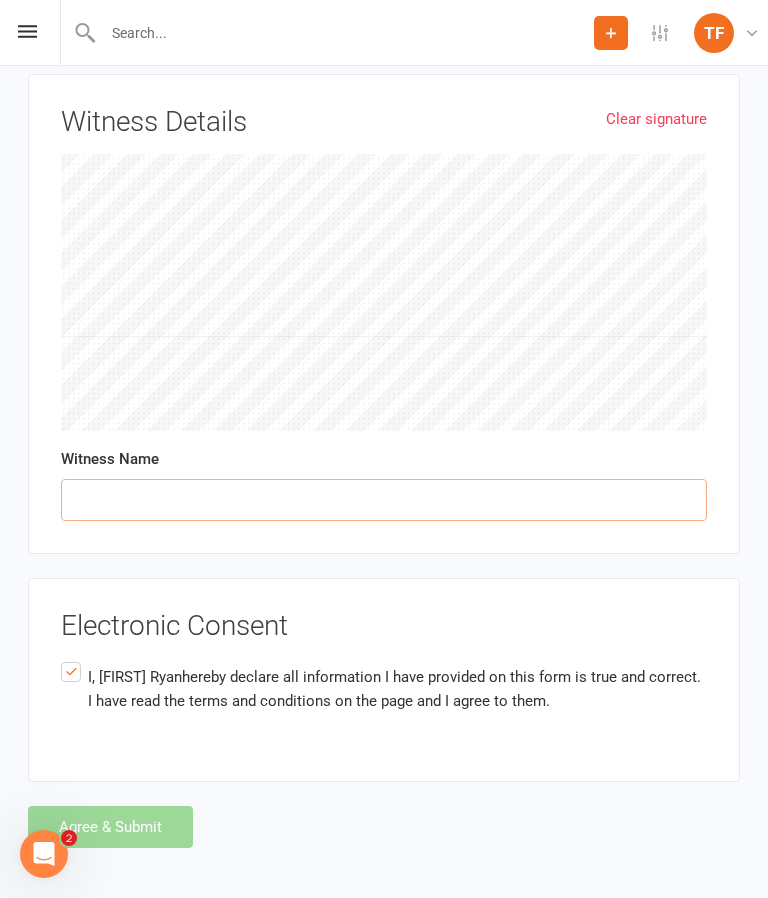 click at bounding box center (384, 500) 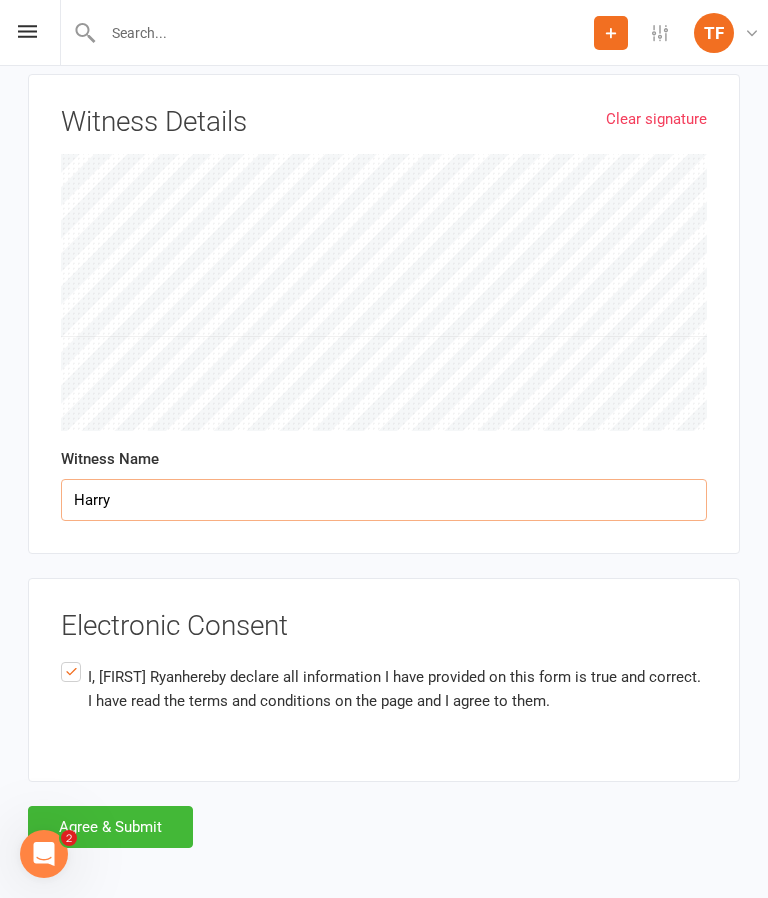 type on "Harry" 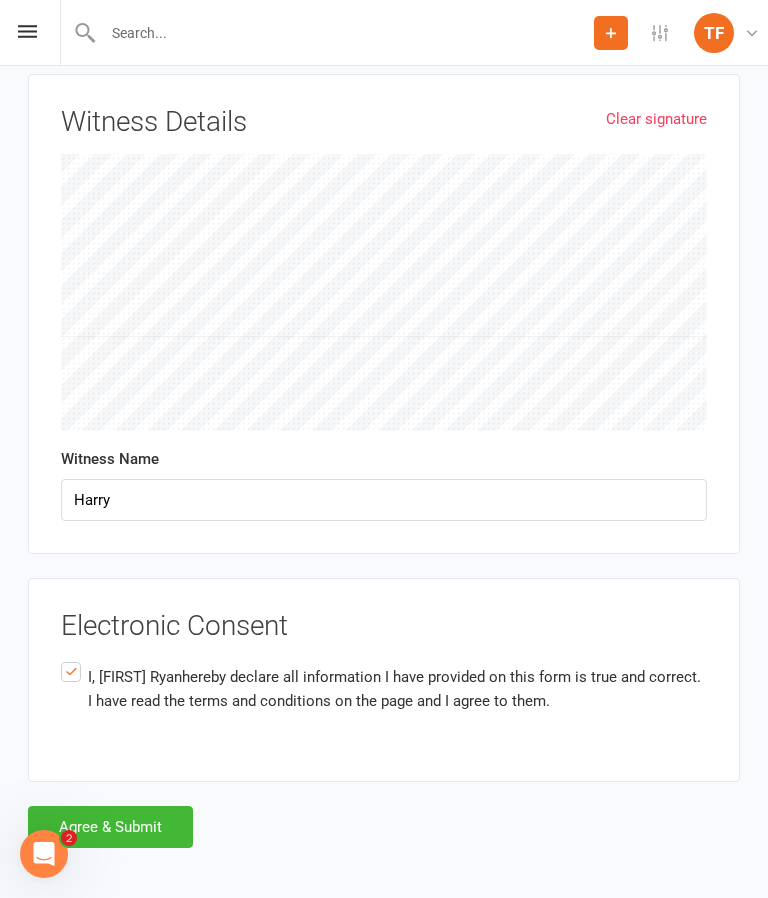 click on "The Fight Centre Brisbane ACN [NUMBER] p: [PHONE] info@muaythaibrisbane.com [NUMBER] [STREET] [CITY], [STATE], [POSTAL_CODE], AU Member Details Instructions Please complete all sections below Please note that The Fight Centre Brisbane Pty Ltd (ACN [NUMBER]) (“TFC”) relies on the accuracy of the representations and declarations you make to us, and the grant of access to our Premises and Services are conditional on the accuracy of the information you provide. By completing this Application, you also agree to the terms of the Application Agreement and the Waiver & Limitation of Liability. Your personal and sensitive information will be collected, held and disclosed in accordance with our Privacy Policy which can be located at http://www.tfcym.com First Name [FIRST] Last Name [LAST] Email [EMAIL] Mobile Phone [PHONE] Address Line 1 Address Line 2 City Zip / Post Code State / Province Date of Birth [MONTH] [DAY], [YEAR]
[YEAR] - [YEAR]
[YEAR]" at bounding box center (384, -1753) 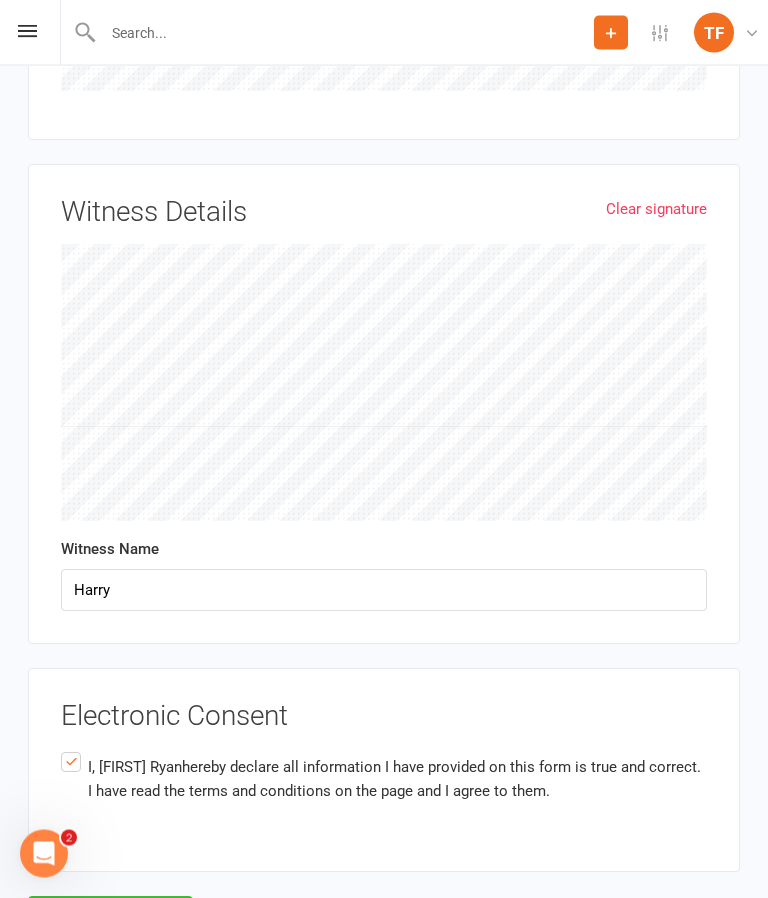 scroll, scrollTop: 4455, scrollLeft: 0, axis: vertical 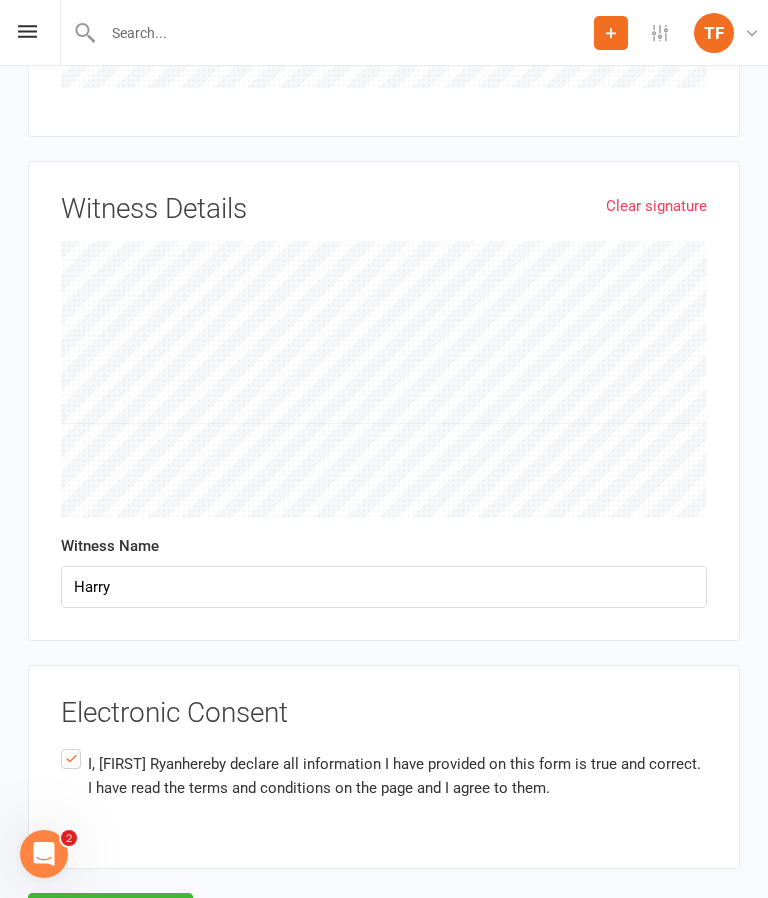 click on "Agree & Submit" at bounding box center [110, 914] 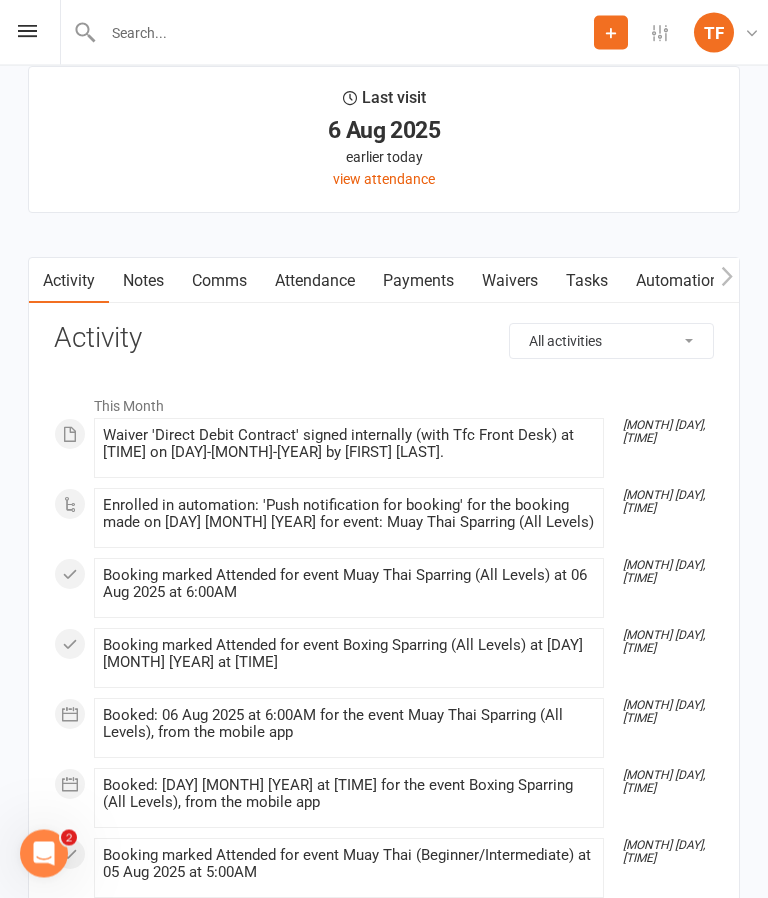 scroll, scrollTop: 2884, scrollLeft: 0, axis: vertical 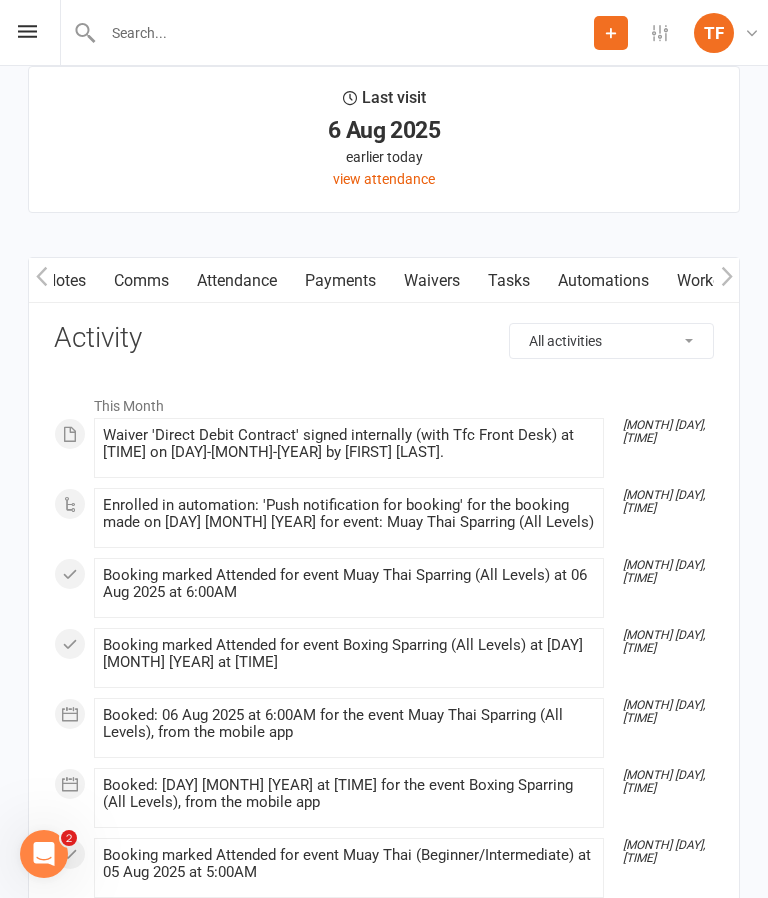click on "Tasks" at bounding box center [509, 281] 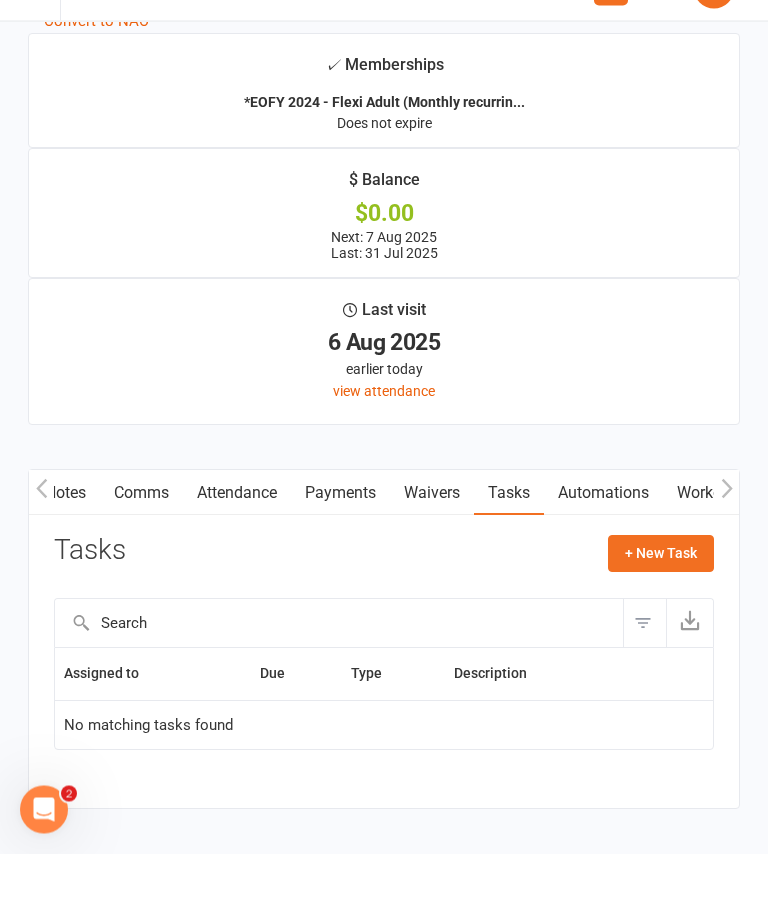 scroll, scrollTop: 2627, scrollLeft: 0, axis: vertical 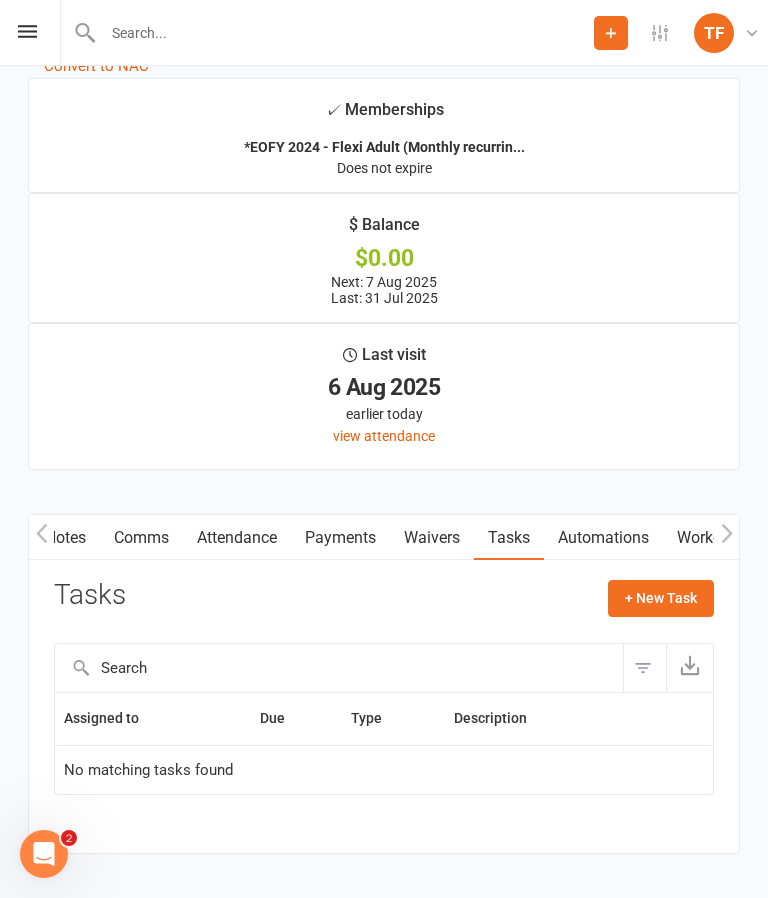 click on "+ New Task" at bounding box center [661, 598] 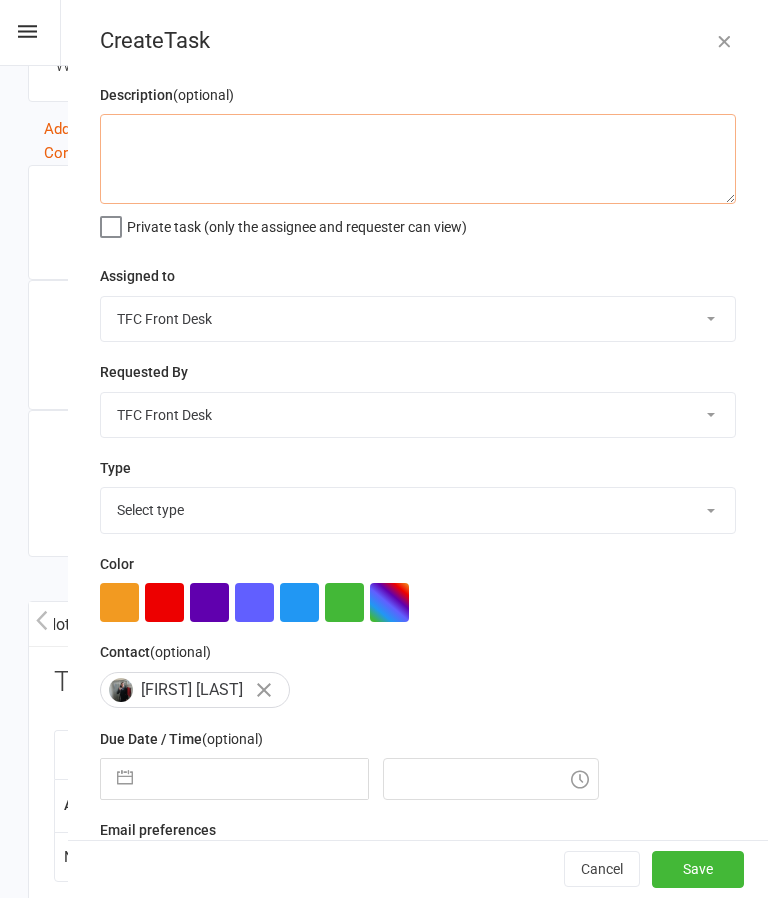 click at bounding box center [418, 159] 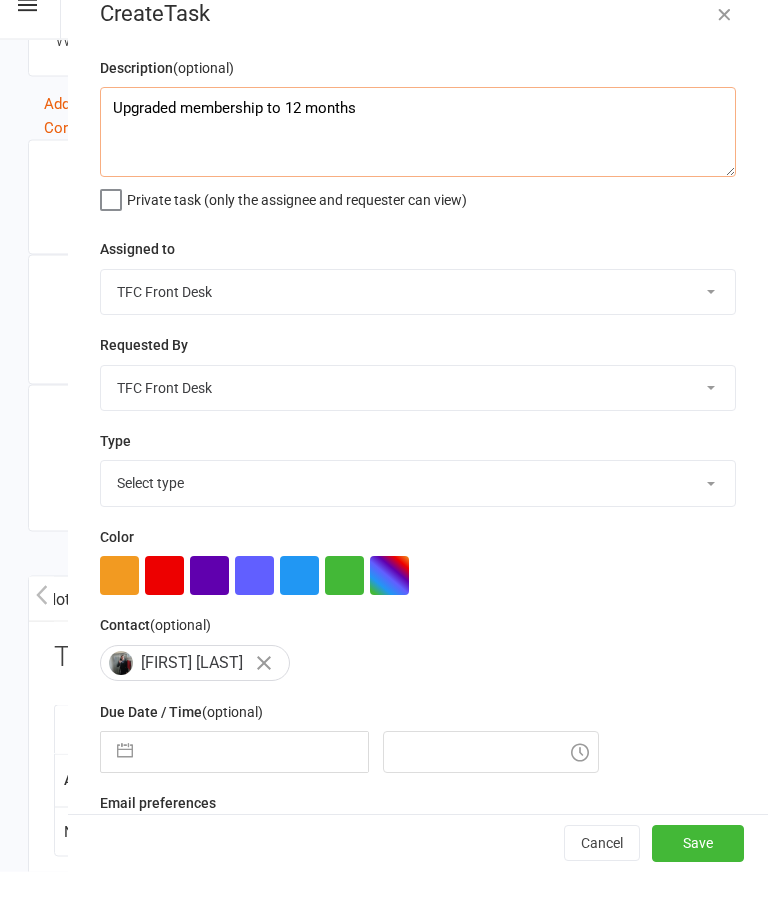 type on "Upgraded membership to 12 months" 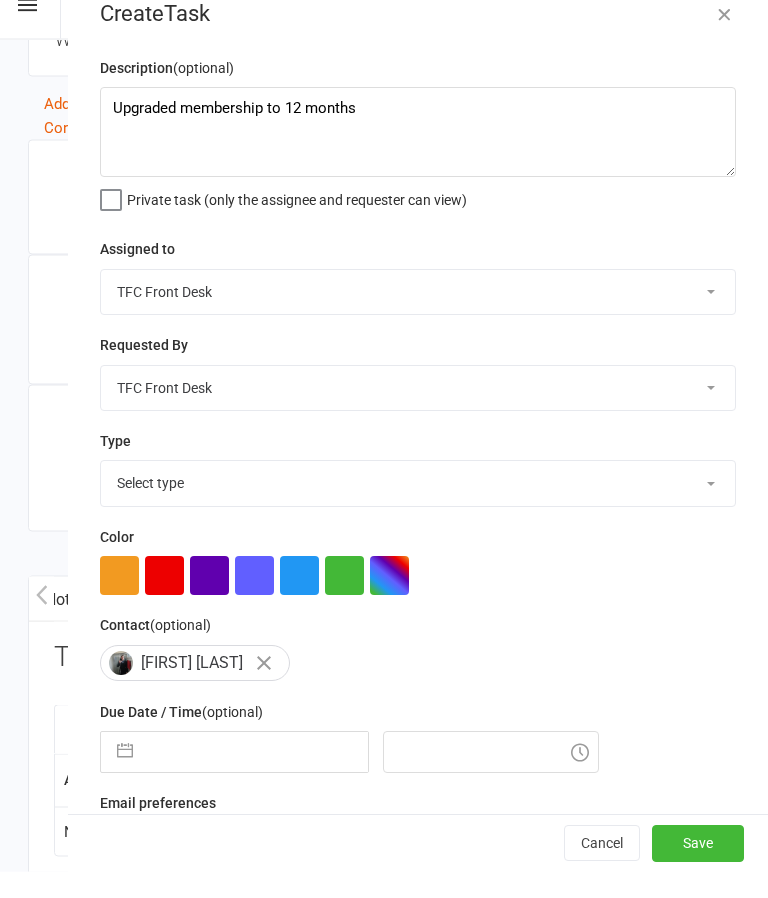 click on "[FIRST] [LAST] [FIRST] [LAST] Yours Truly [FIRST] [LAST] [FIRST] [LAST] TFC Front Desk [FIRST] [LAST] [FIRST] [LAST] [FIRST] [LAST] Team TFC [FIRST] [LAST] [FIRST] [LAST] [FIRST] [LAST] [FIRST] [LAST]" at bounding box center [418, 319] 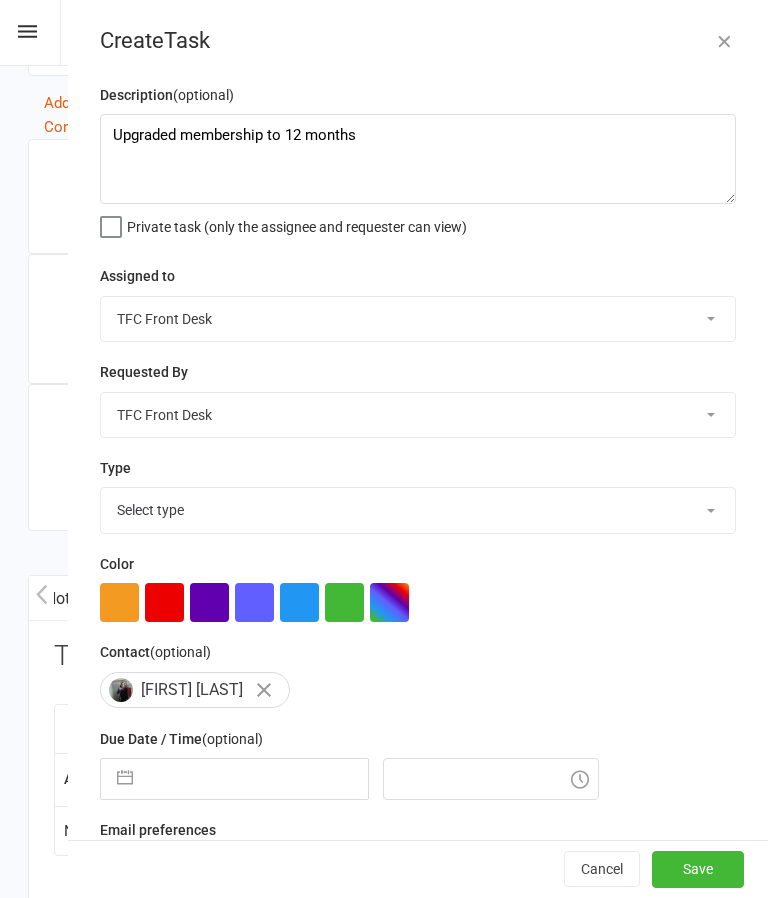 select on "44170" 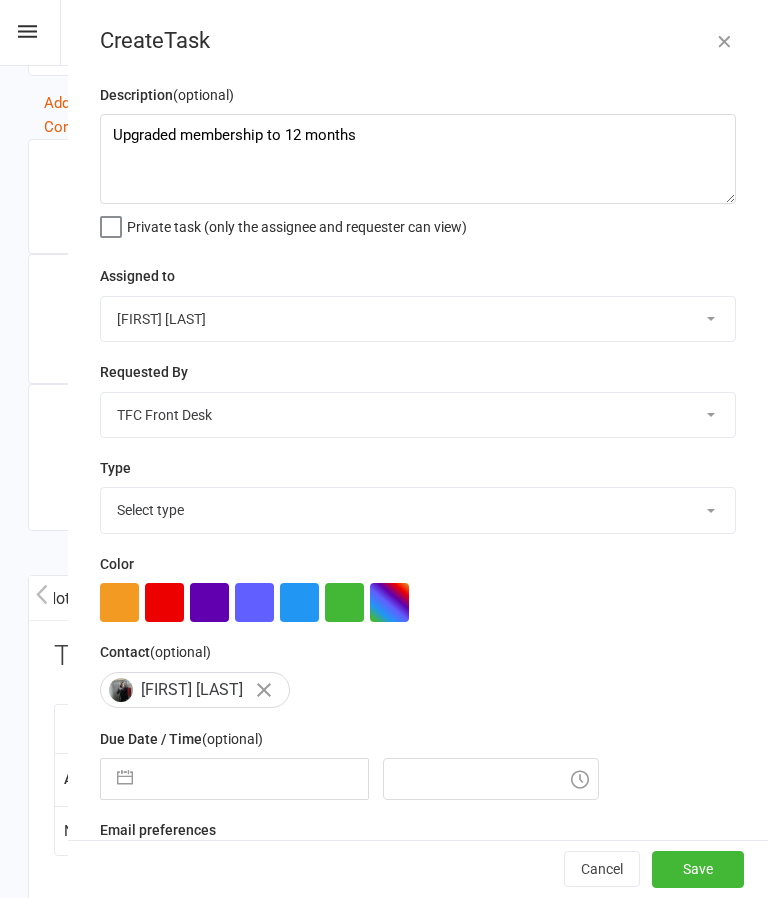 click on "[FIRST] [LAST] [FIRST] [LAST] Yours Truly [FIRST] [LAST] [FIRST] [LAST] TFC Front Desk [FIRST] [LAST] [FIRST] [LAST] [FIRST] [LAST] Team TFC [FIRST] [LAST] [FIRST] [LAST] [FIRST] [LAST] [FIRST] [LAST]" at bounding box center (418, 415) 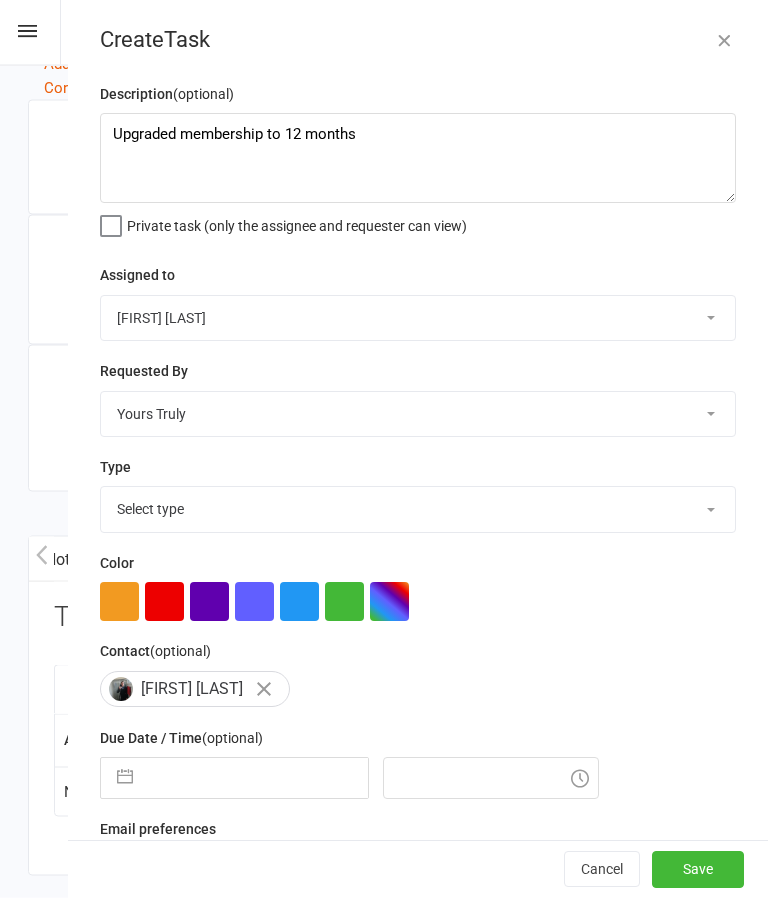 scroll, scrollTop: 2610, scrollLeft: 0, axis: vertical 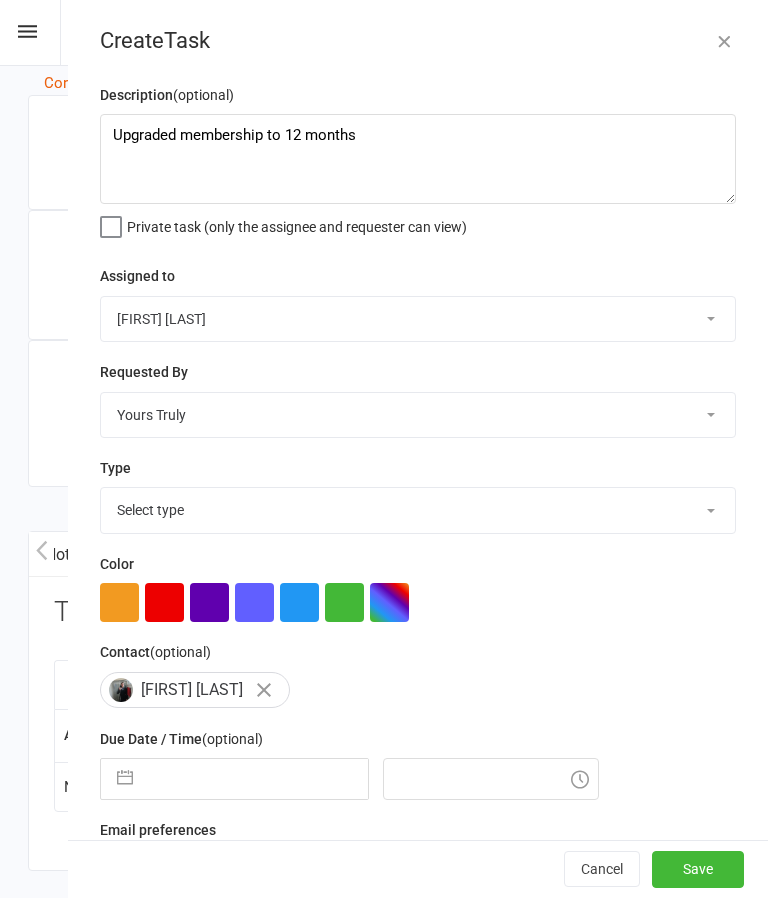 click on "Select type E-mail Meeting Membership Payments Phone call Retention Send to debt collection Suspension request Technical Add new task type" at bounding box center (418, 510) 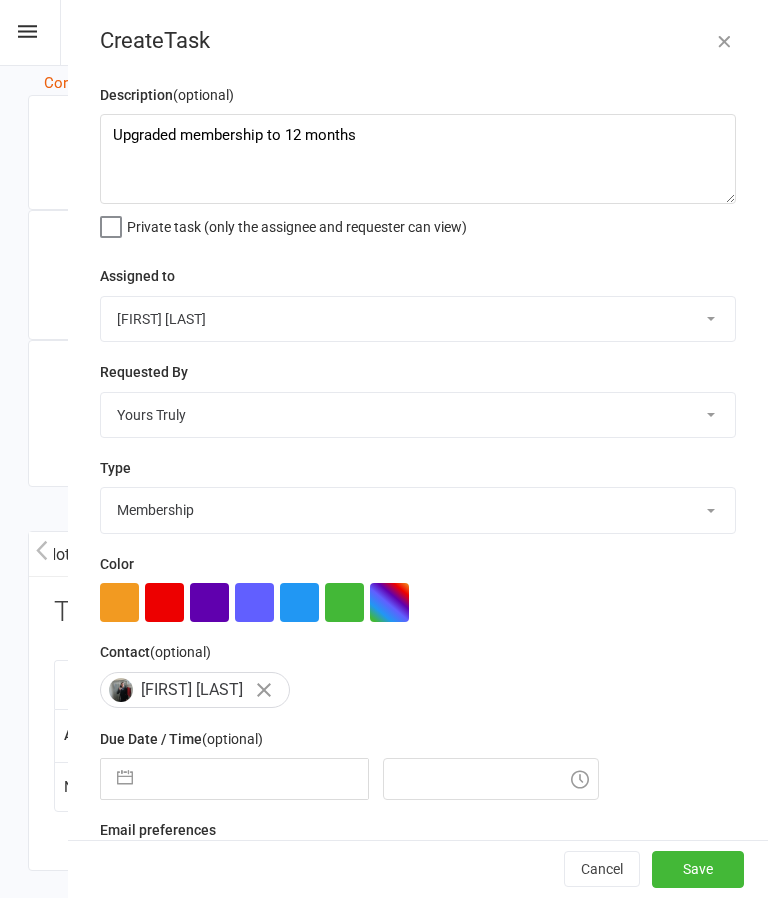 scroll, scrollTop: 2627, scrollLeft: 0, axis: vertical 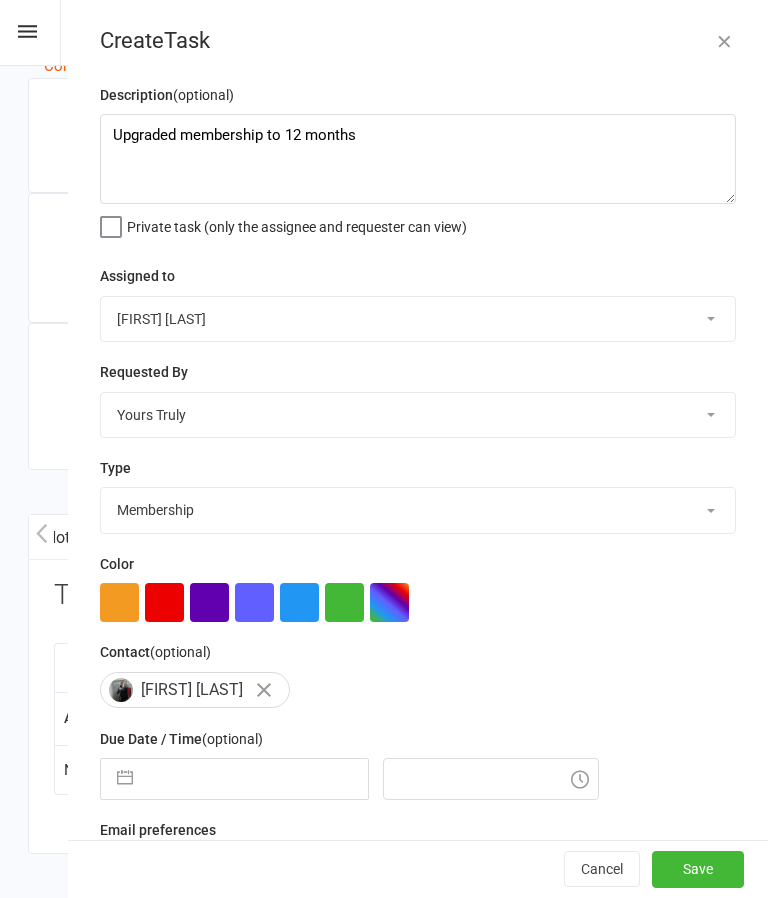 click at bounding box center [255, 779] 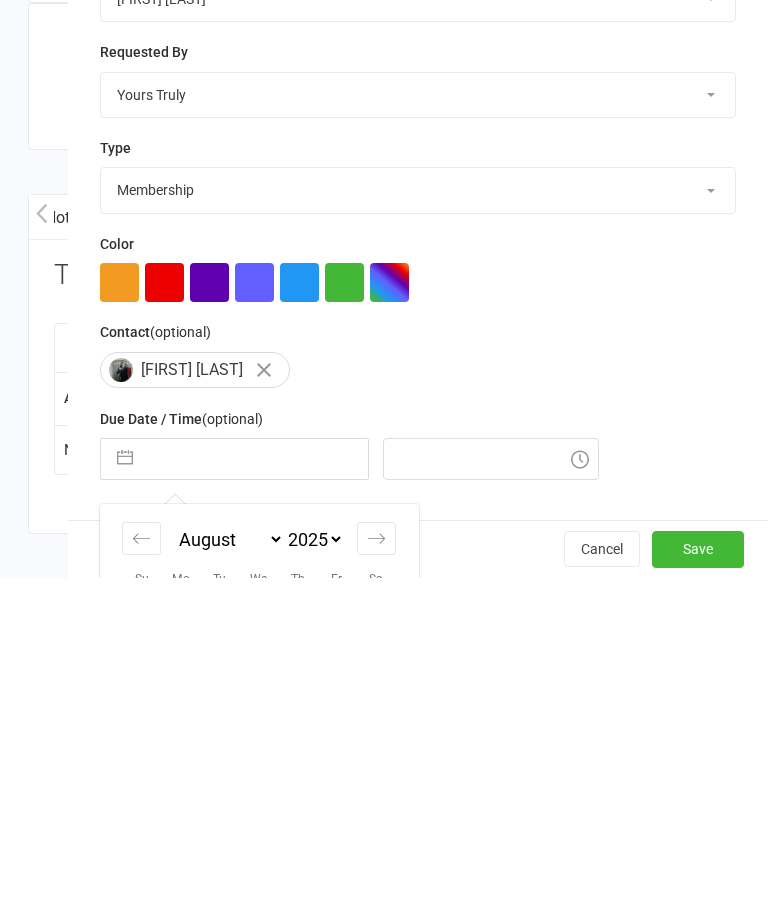 click on "January February March April May June July August September October November December 2035 2034 2033 2032 2031 2030 2029 2028 2027 2026 2025 2024 2023 2022 2021 2020 2019 2018 2017 2016 2015 2014 2013 2012 2011 2010 2009 2008 2007 2006 2005 2004 2003 2002 2001 2000 1999 1998 1997 1996 1995 1994 1993 1992 1991 1990 1989 1988 1987 1986 1985 1984 1983 1982 1981 1980 1979 1978 1977 1976 1975 1974 1973 1972 1971 1970 1969 1968 1967 1966 1965 1964 1963 1962 1961 1960 1959 1958 1957 1956 1955 1954 1953 1952 1951 1950 1949 1948 1947 1946 1945 1944 1943 1942 1941 1940 1939 1938 1937 1936 1935 1934 1933 1932 1931 1930 1929 1928 1927 1926 1925" at bounding box center (259, 868) 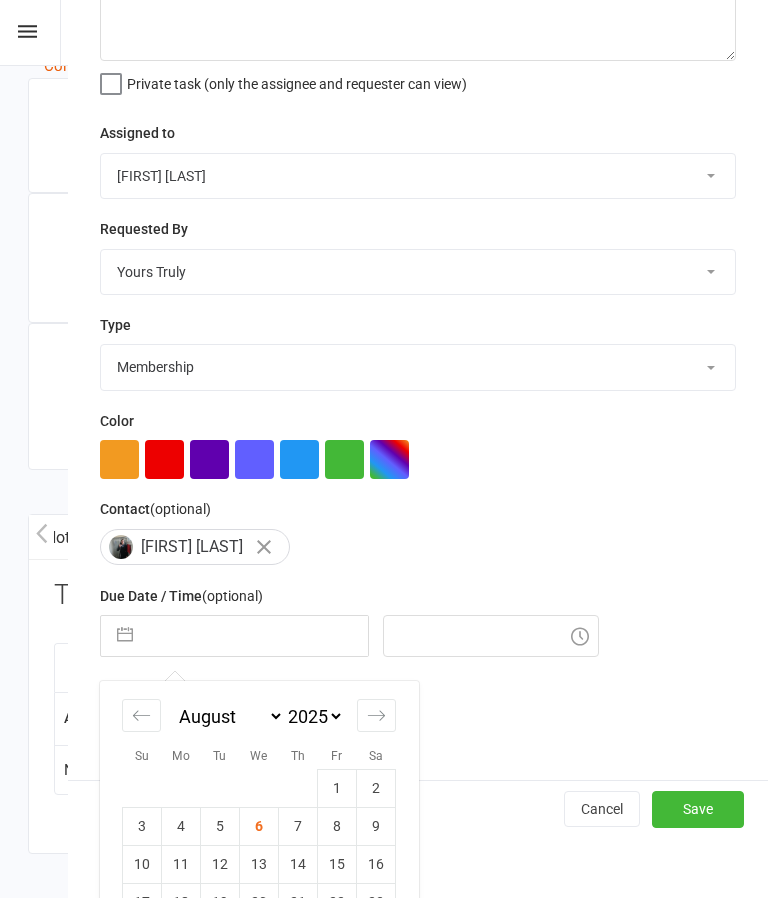 scroll, scrollTop: 144, scrollLeft: 0, axis: vertical 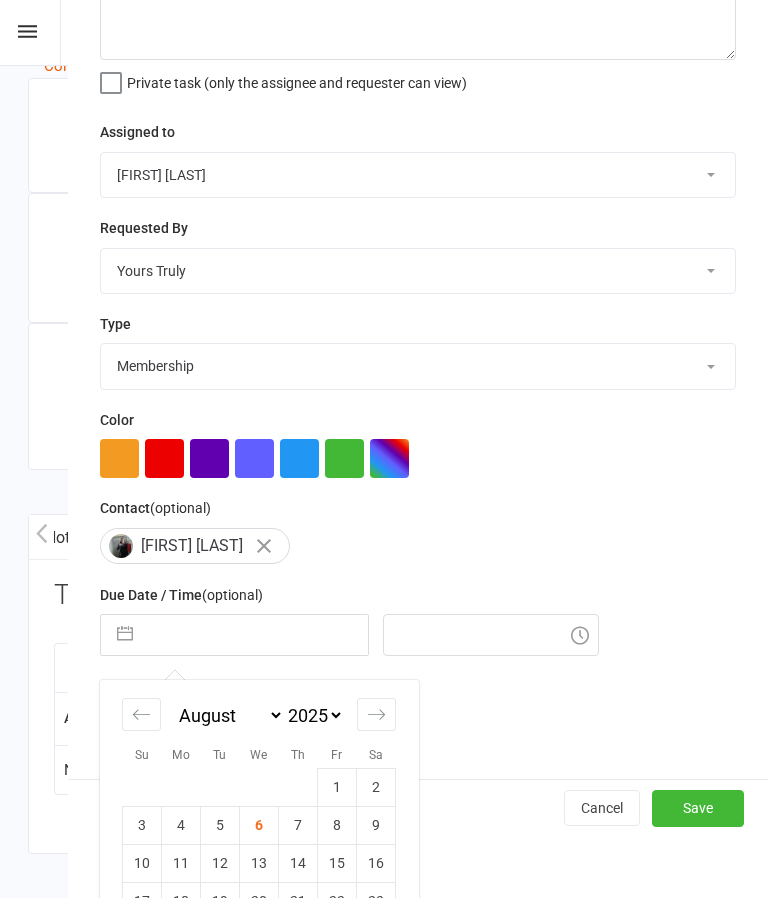 click on "7" at bounding box center (298, 825) 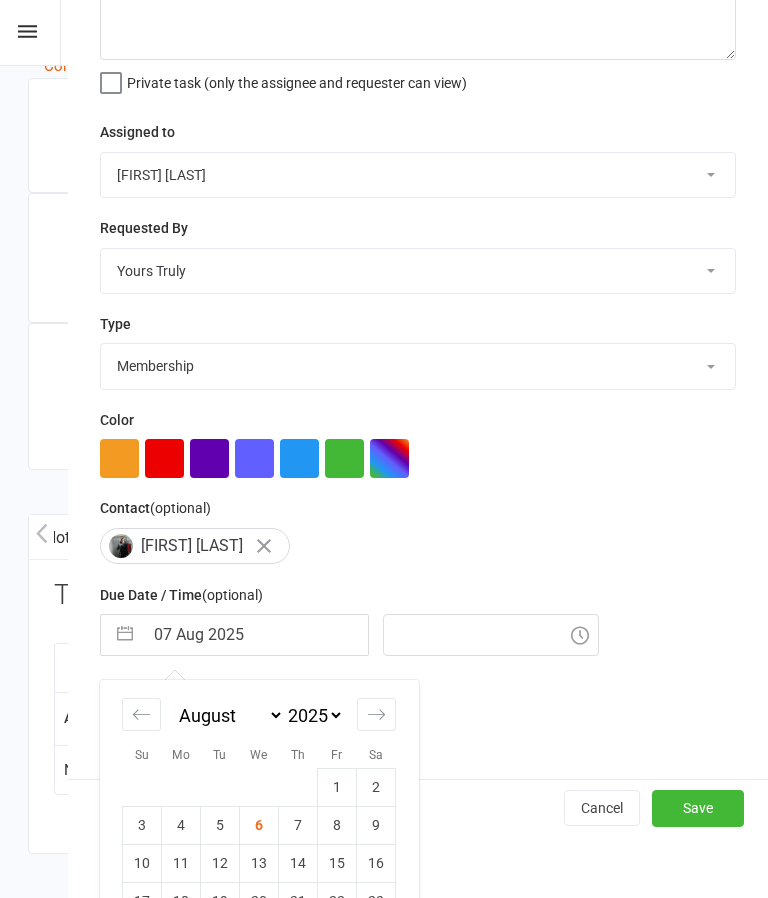 type on "7:00am" 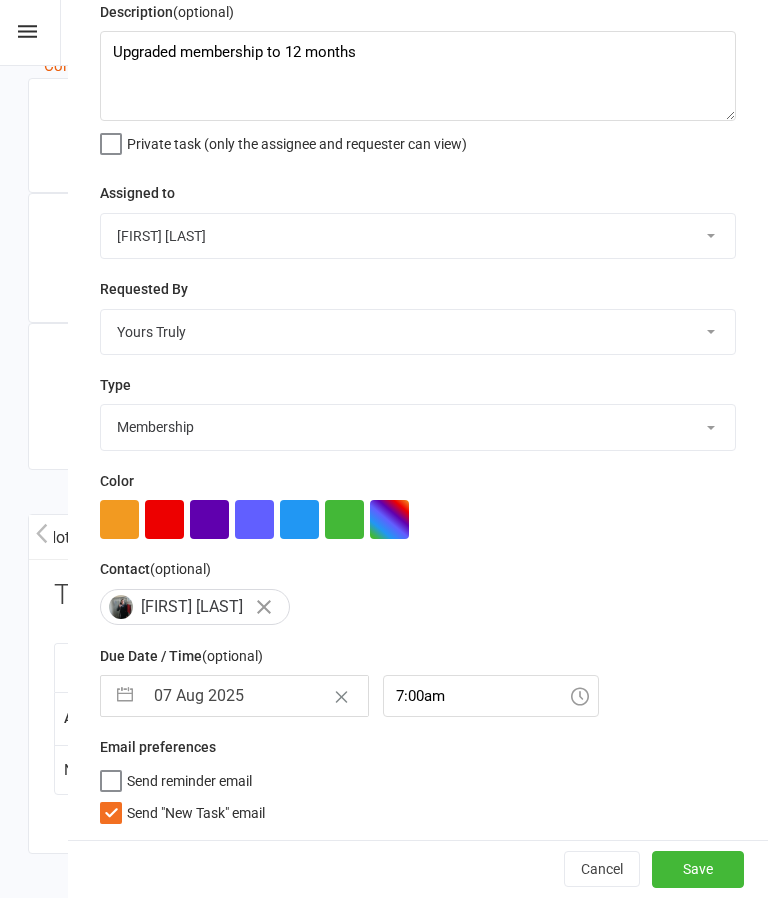 scroll, scrollTop: 0, scrollLeft: 0, axis: both 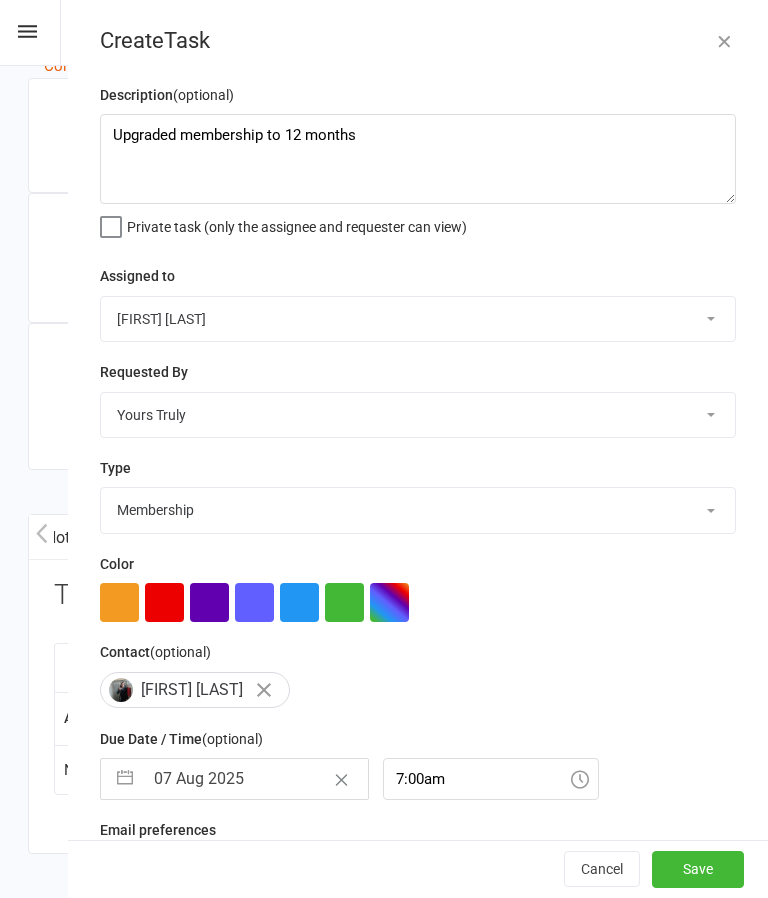 click on "07 Aug 2025" at bounding box center (255, 779) 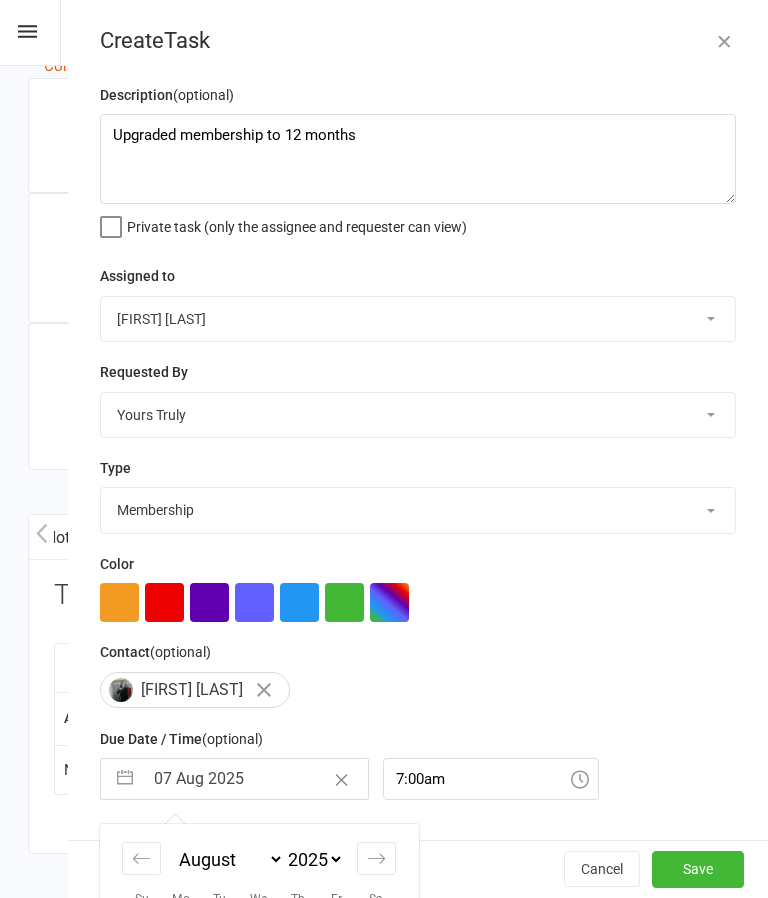 scroll, scrollTop: 2714, scrollLeft: 0, axis: vertical 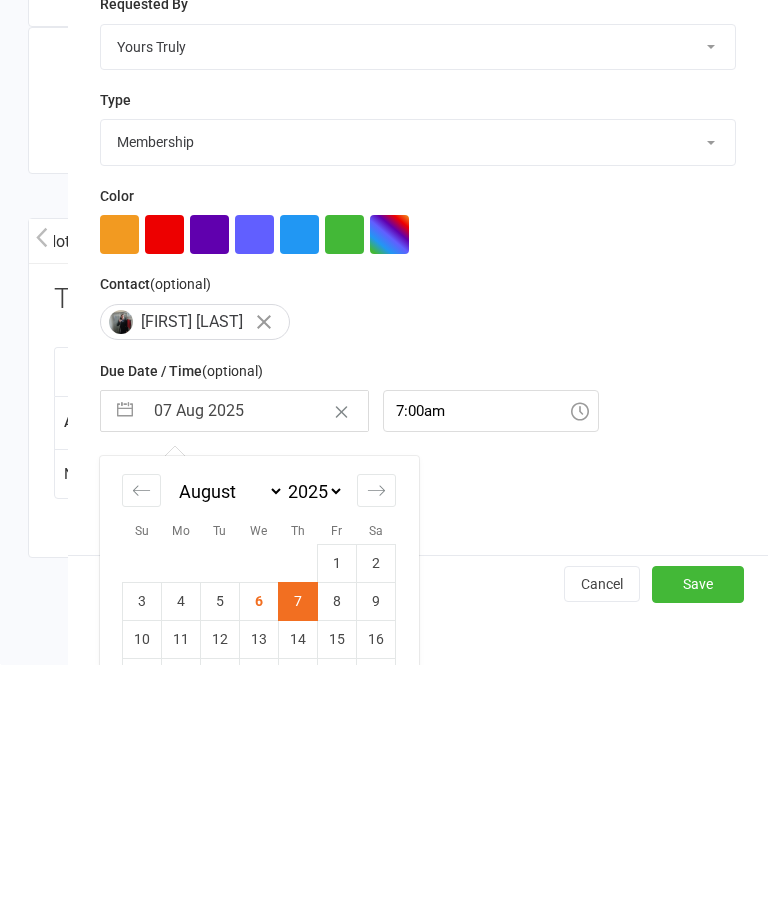 click on "6" at bounding box center (259, 834) 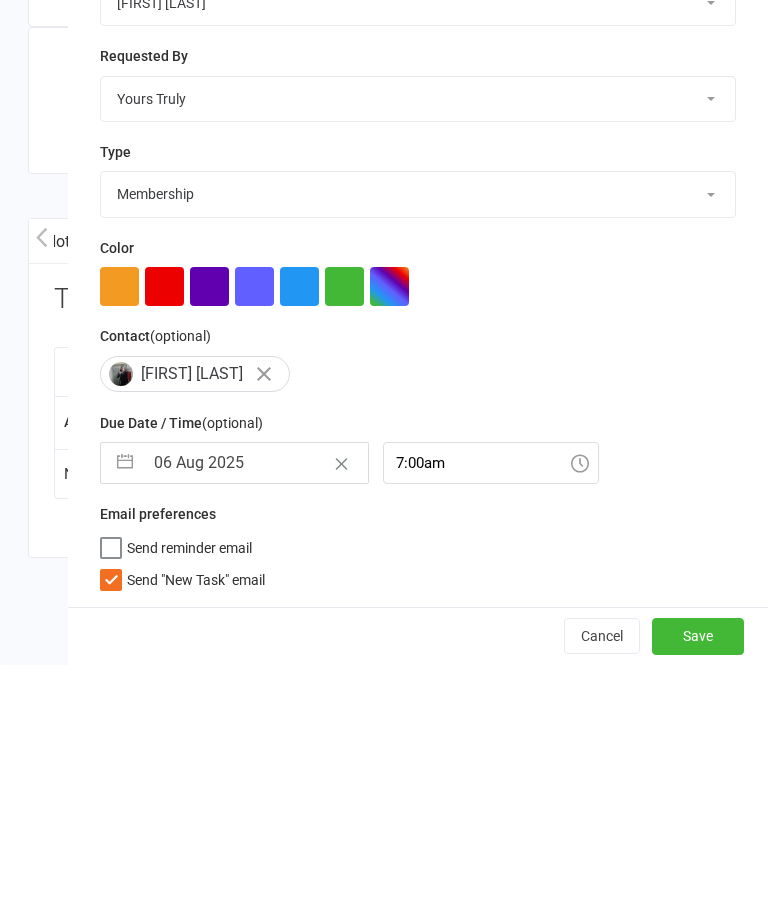 scroll, scrollTop: 0, scrollLeft: 0, axis: both 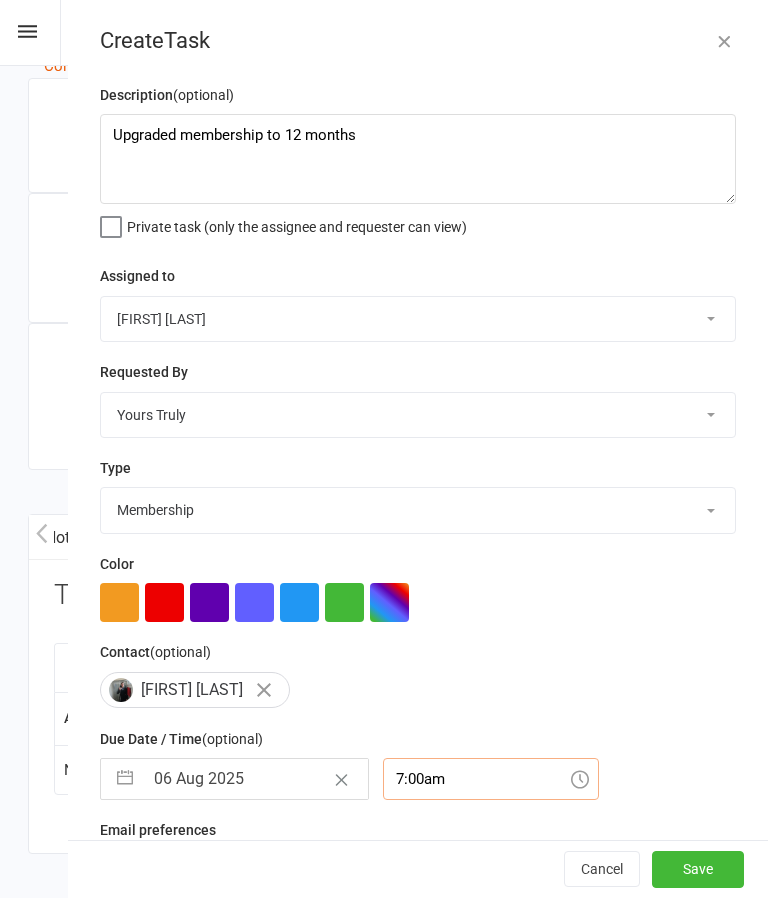 click on "7:00am" at bounding box center (491, 779) 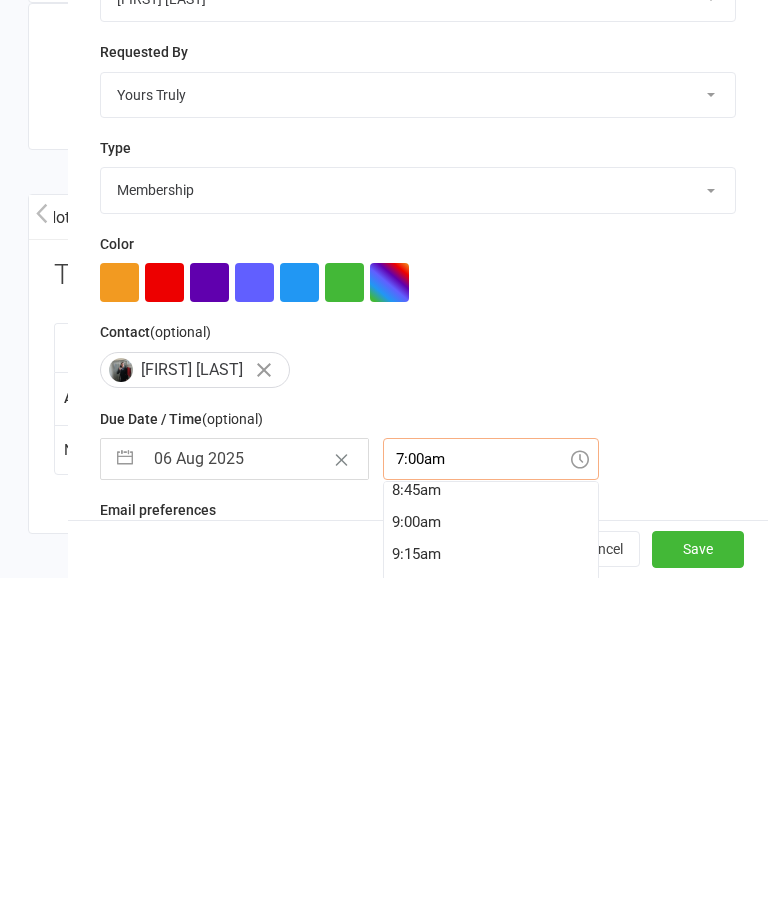 scroll, scrollTop: 1121, scrollLeft: 0, axis: vertical 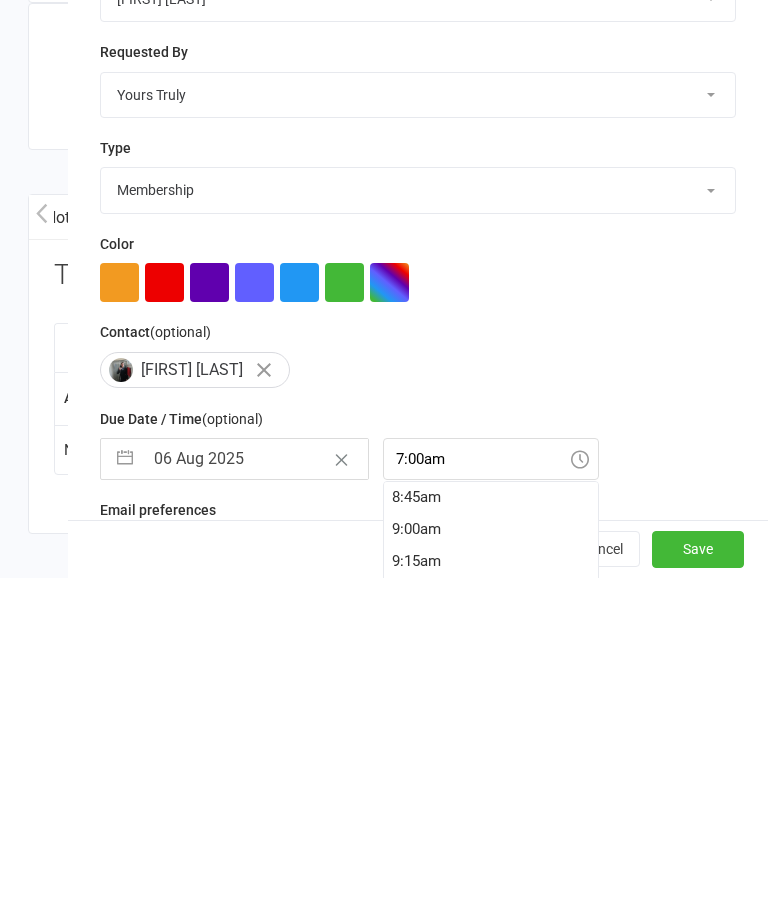 click on "upload photo change photo [FIRST] [LAST] Activated [DATE], [YEAR] Added [DATE], [YEAR]   Active member [AGE] years old  Contact information Owner   Email  [EMAIL]
Mobile Number  [PHONE]
Address  [NUMBER] [STREET] [CITY], [STATE] [POSTAL_CODE]
Member Number  -
Date of Birth  [MONTH] [DAY], [YEAR]
Location
Update Contact Details Flag Manage Comms Settings
Wallet Credit card [FIRST] [LAST]  xxxx xxxx xxxx [LAST_FOUR_DIGITS]  [MM]/[YY]
Add / Edit Payment Method
Membership      *EOFY [YEAR] - Flexi Adult (Monthly recurring) [MONTH] [DAY] [YEAR] — Never Booked: 196 Attended: 190 Late cancellations: 1 Unlimited classes remaining   Cancel membership Upgrade / Downgrade Add new membership
Family Members  No relationships found. Add link to existing contact  Add link to new contact
Suspensions  No active suspensions found. Add new suspension
Promotions  edit Fighters -
Kids / Teens members -
No more check in calls -
Online training check in -
First week message -
Email / SMS Subscriptions  edit Key Demographics" at bounding box center [384, -815] 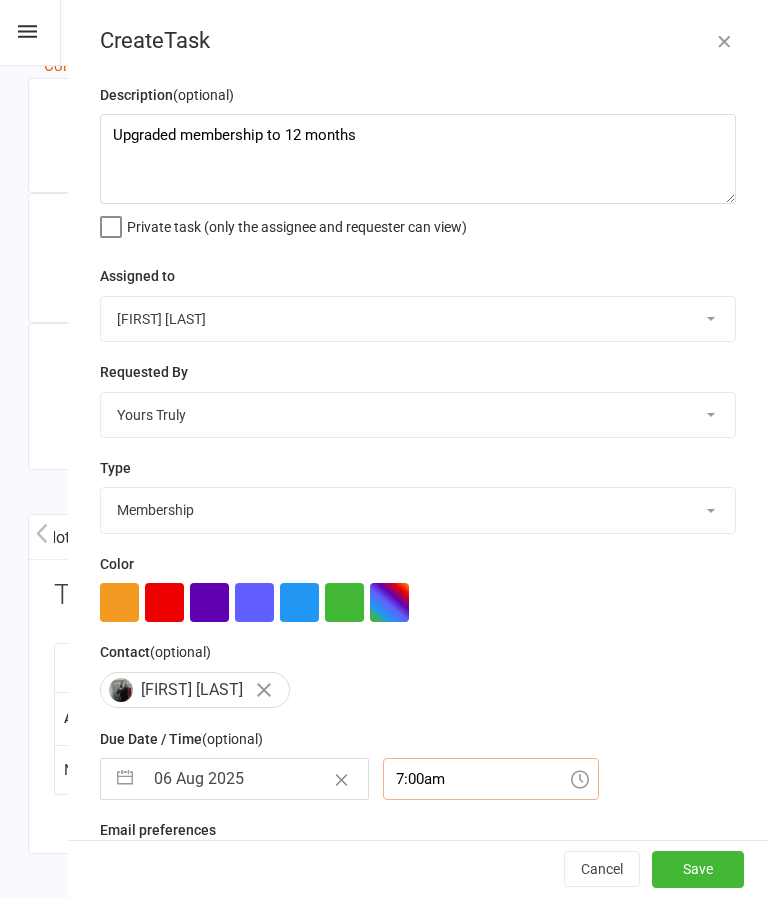 click on "7:00am" at bounding box center (491, 779) 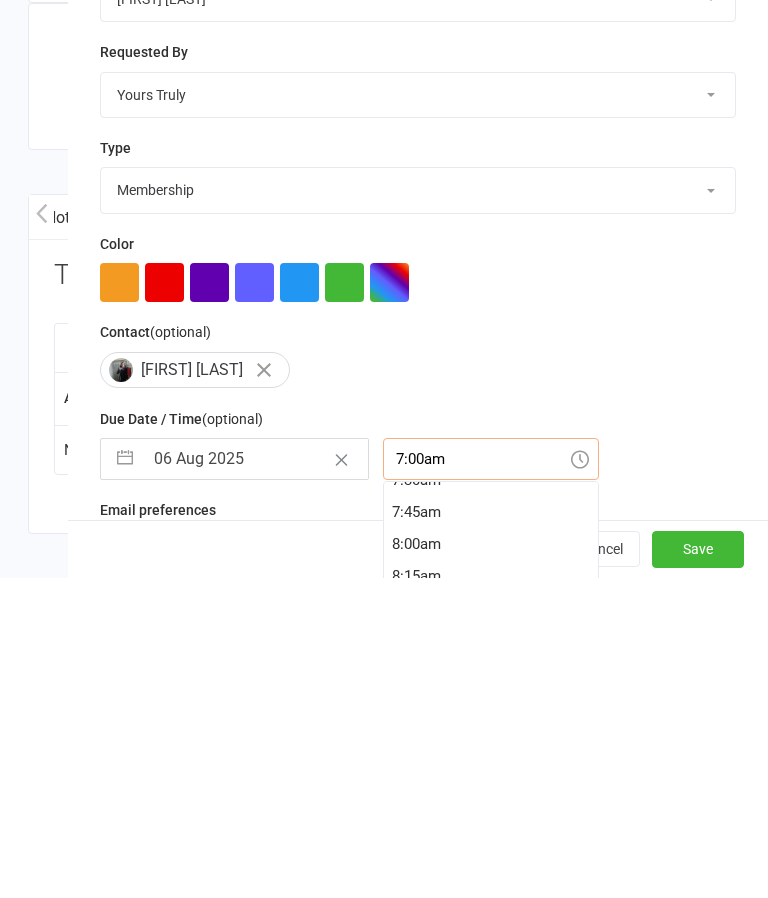scroll, scrollTop: 979, scrollLeft: 0, axis: vertical 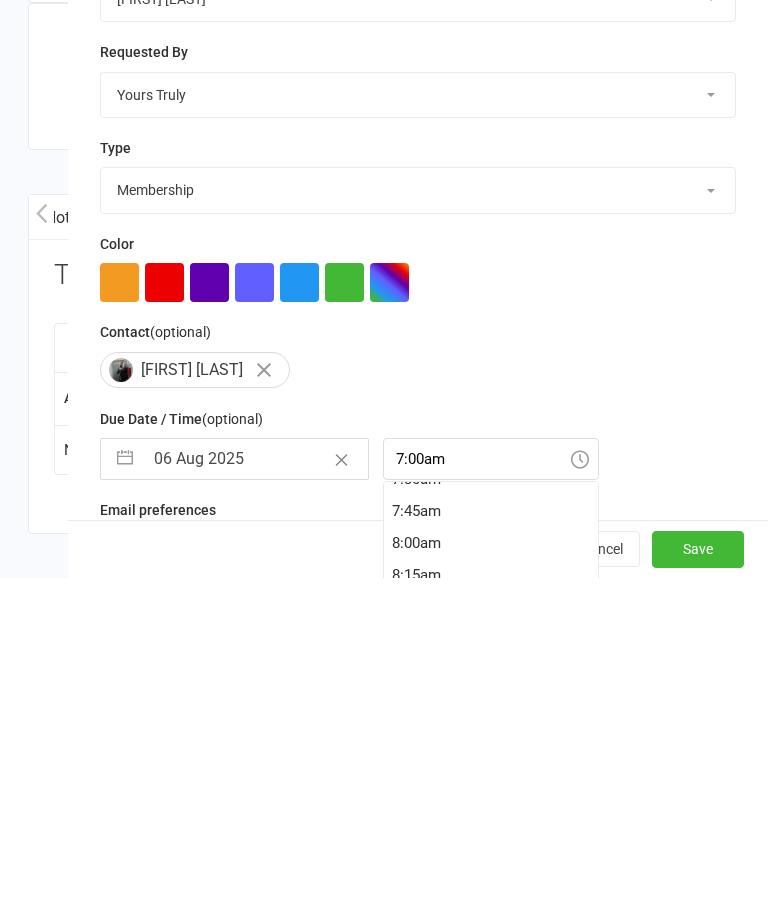 click on "Prospect Member Non-attending contact Class / event Appointment Grading event Task Membership plan Bulk message Add Settings Membership Plans Event Templates Appointment Types Mobile App Image Library Customize Contacts TF TFC Front Desk The Fight Centre Brisbane My profile Help Terms & conditions Privacy policy Sign out Clubworx Dashboard People Calendar Payments Reports Messages Automations Product Sales Gradings Waivers 6 Workouts Assessments Tasks 35 What's New Check-in Kiosk modes General attendance Roll call Class check-in Signed in successfully. × × Waiver signed successfully × × upload photo change photo [FIRST] [LAST] Activated [MONTH] [DAY], [YEAR] Added [MONTH] [DAY], [YEAR] Active member [AGE] years old Contact information" at bounding box center [384, -834] 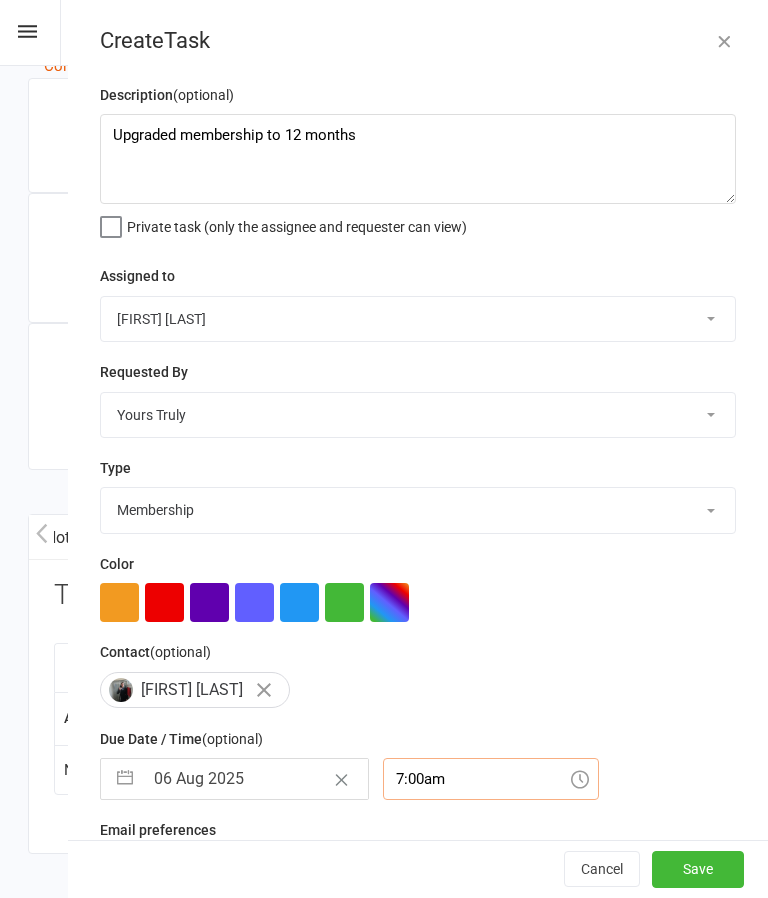 click on "7:00am" at bounding box center (491, 779) 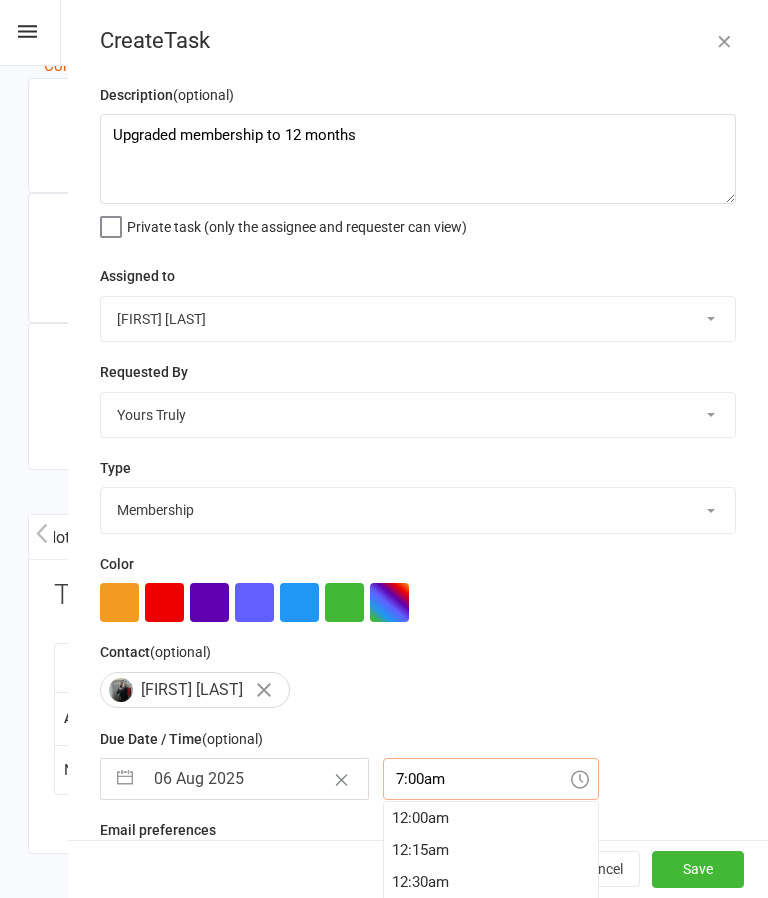 scroll, scrollTop: 2714, scrollLeft: 0, axis: vertical 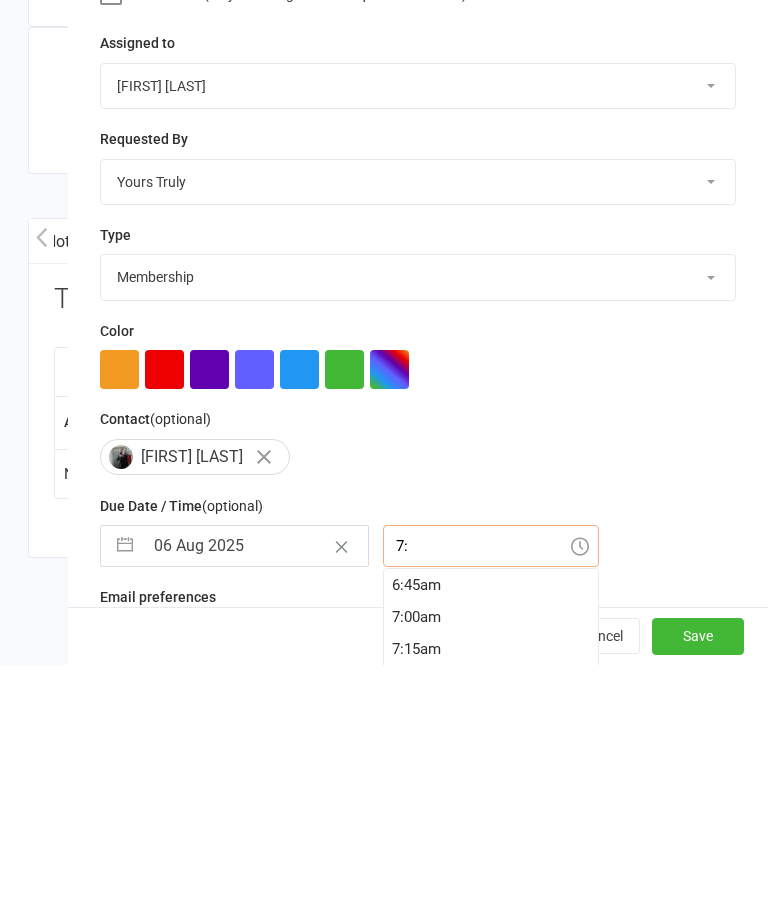 type on "7" 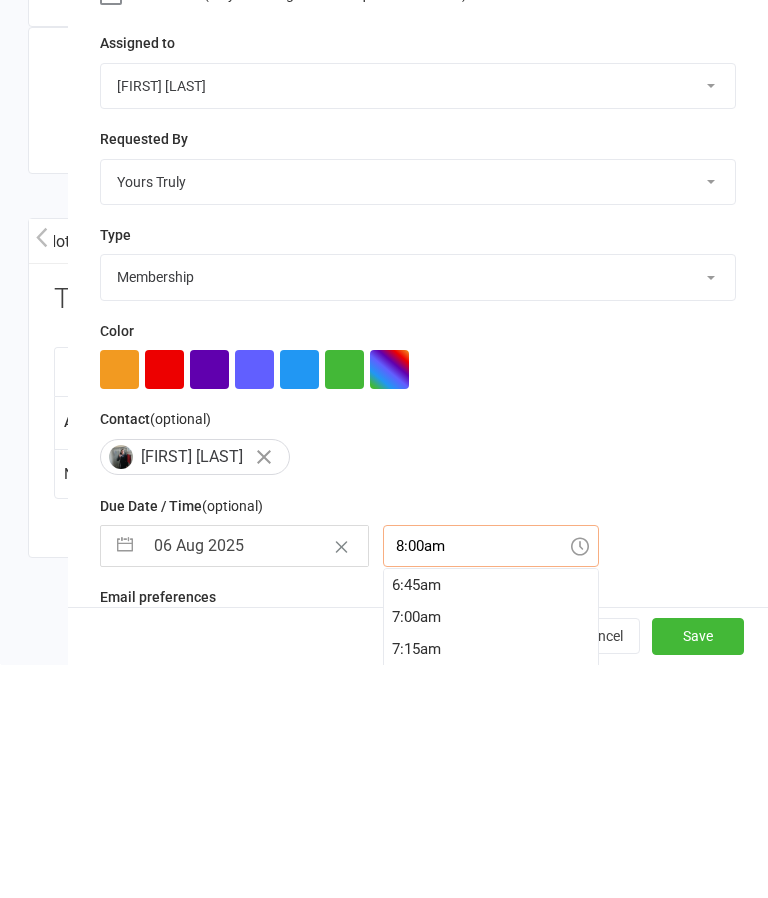 type on "8:00am" 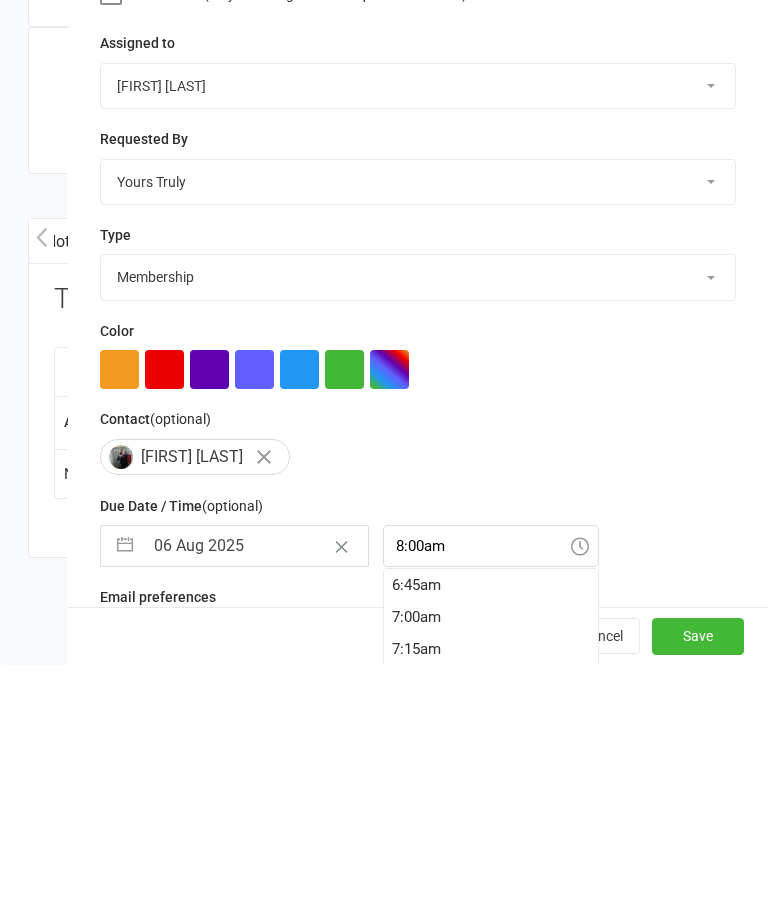 click on "[DAY] [MONTH] [YEAR] Navigate forward to interact with the calendar and select a date. Press the question mark key to get the keyboard shortcuts for changing dates. [TIME]" at bounding box center [418, 779] 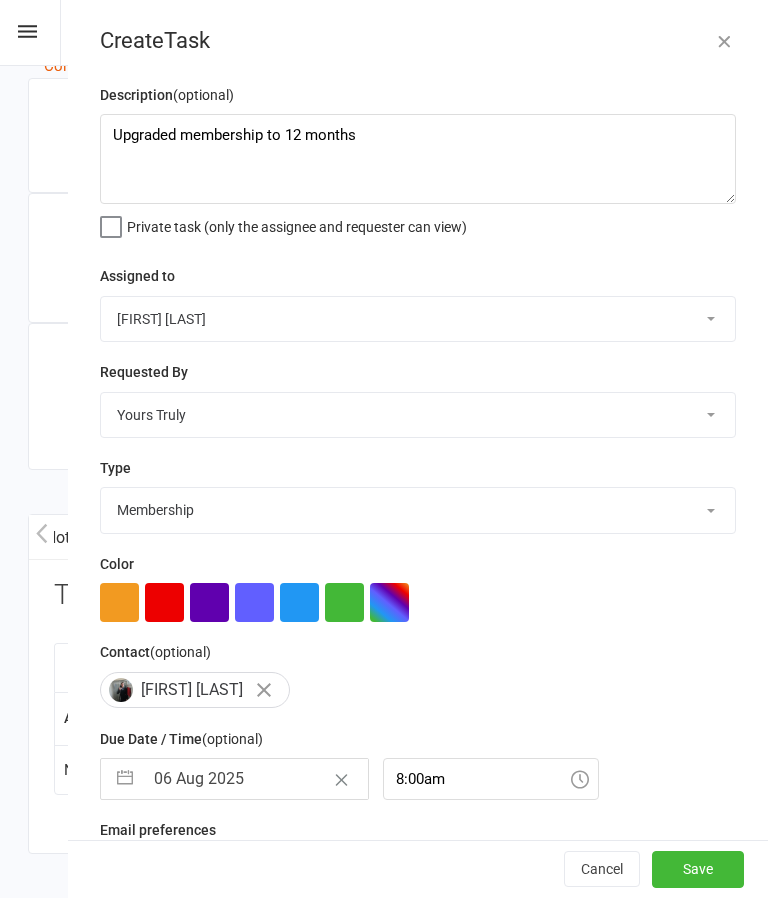 click on "Save" at bounding box center [698, 870] 